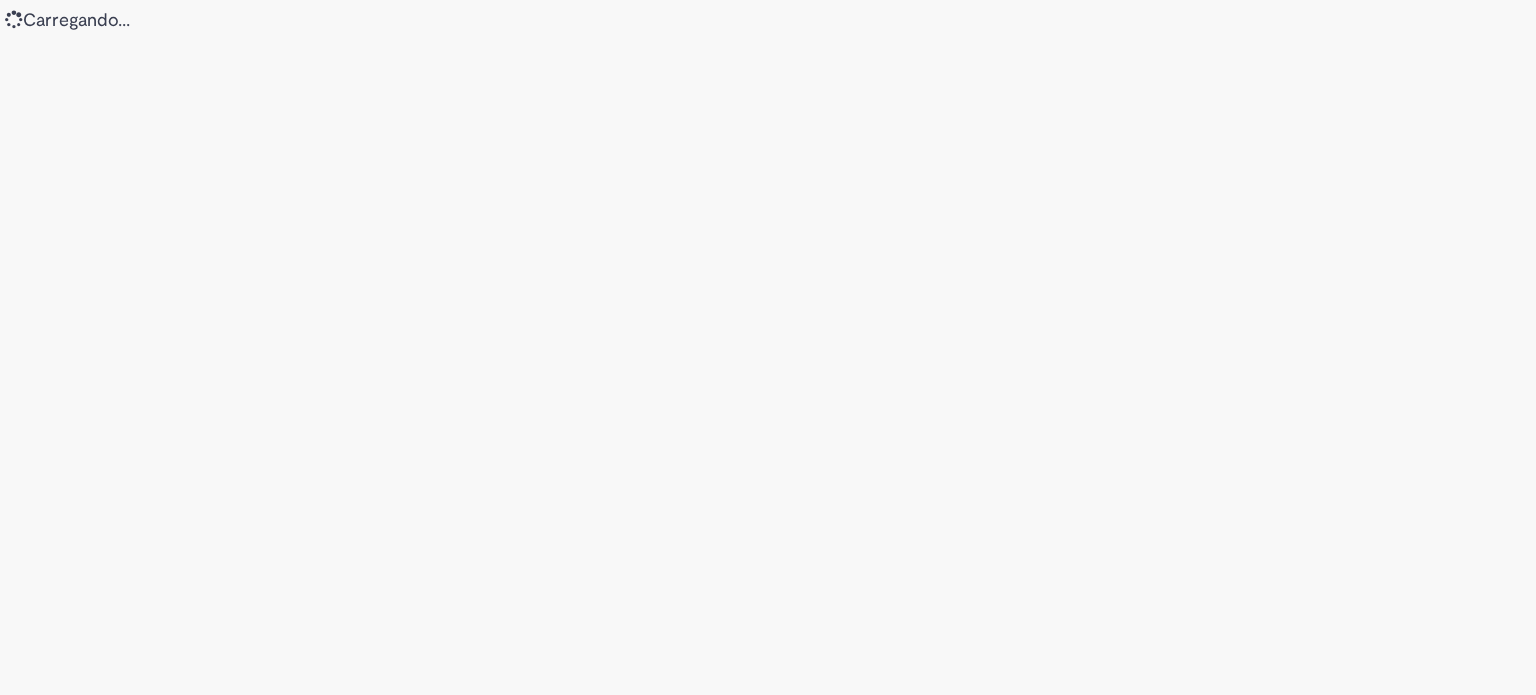 scroll, scrollTop: 0, scrollLeft: 0, axis: both 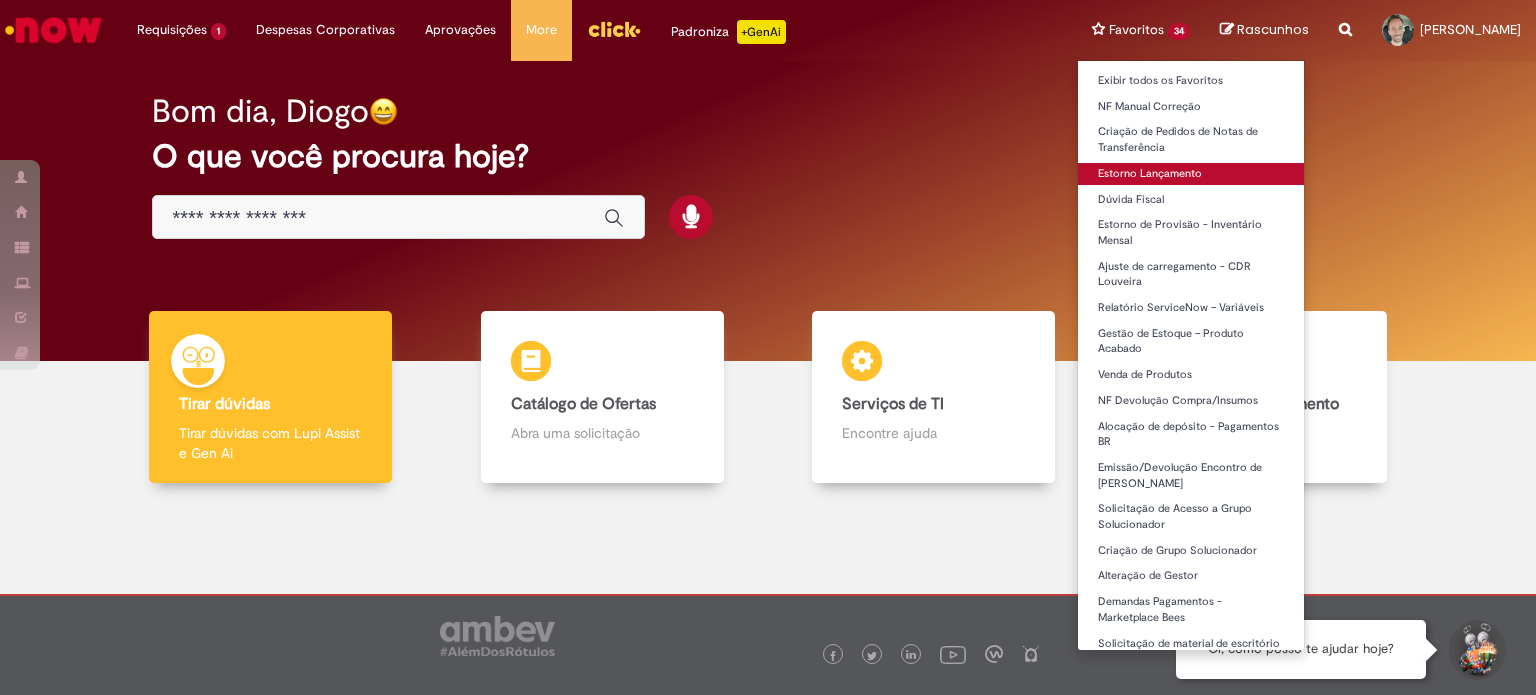 click on "Estorno Lançamento" at bounding box center [1191, 174] 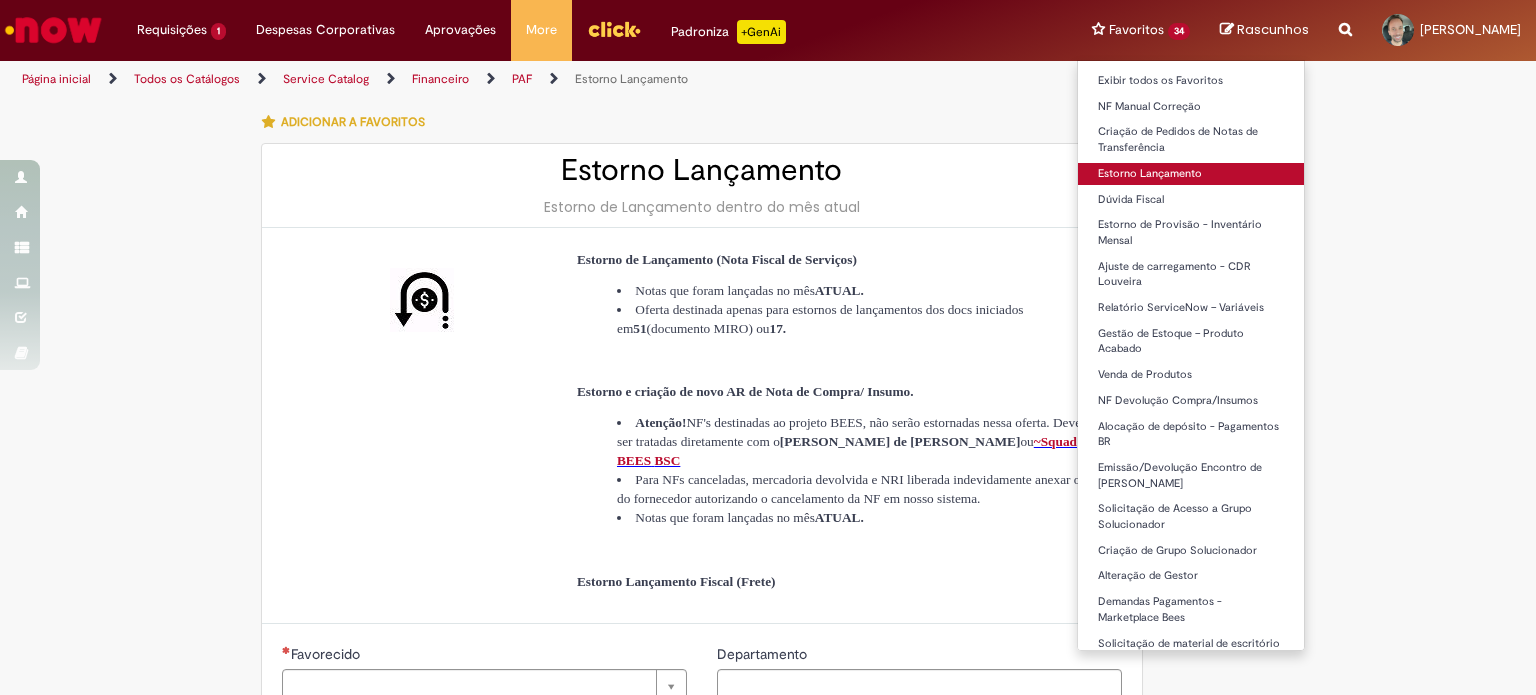 type on "********" 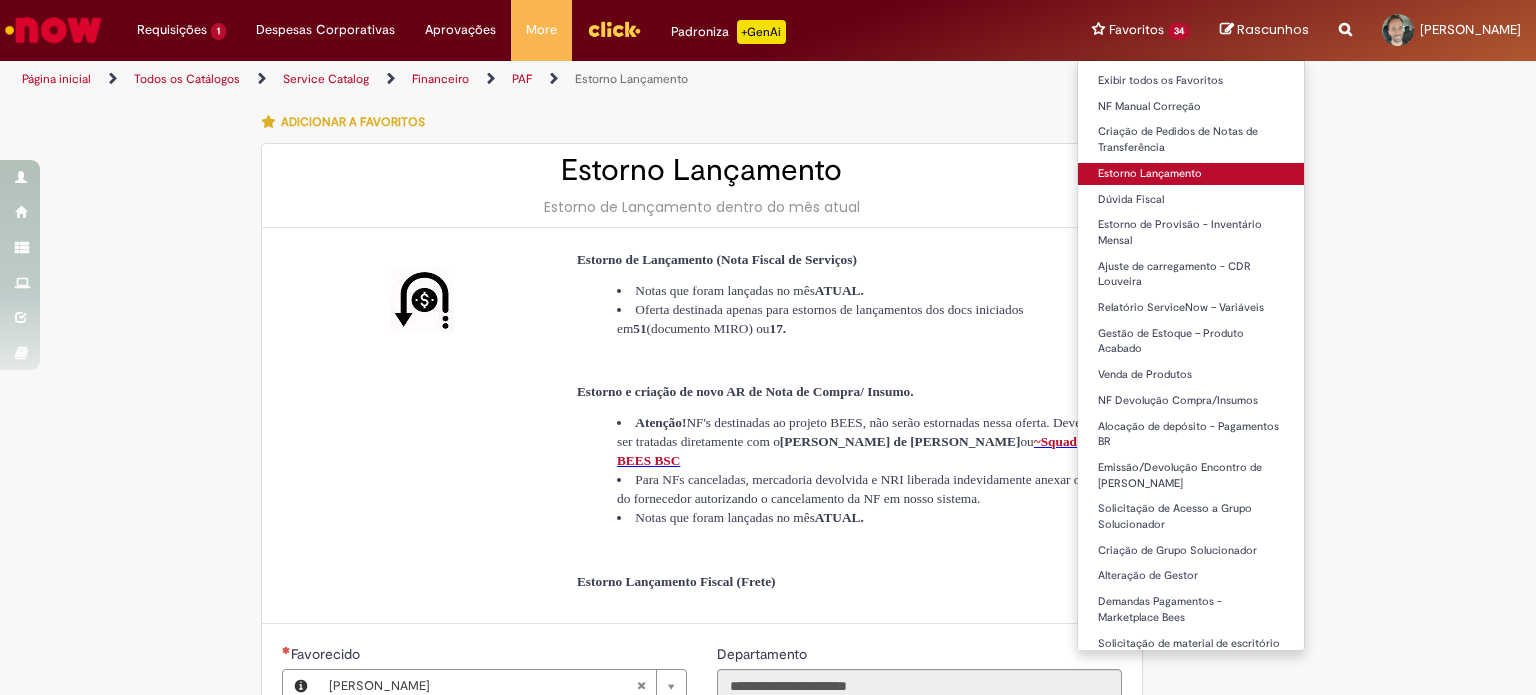 type on "**********" 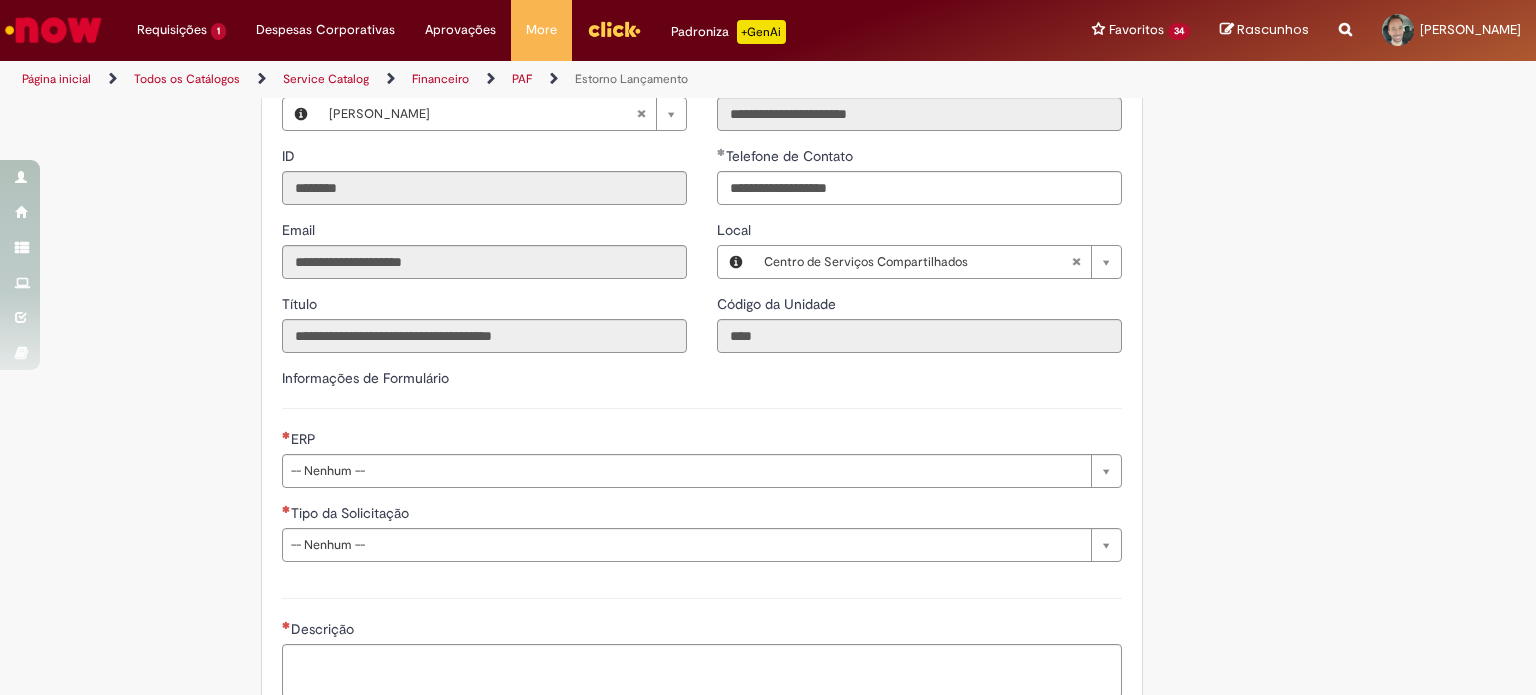 scroll, scrollTop: 580, scrollLeft: 0, axis: vertical 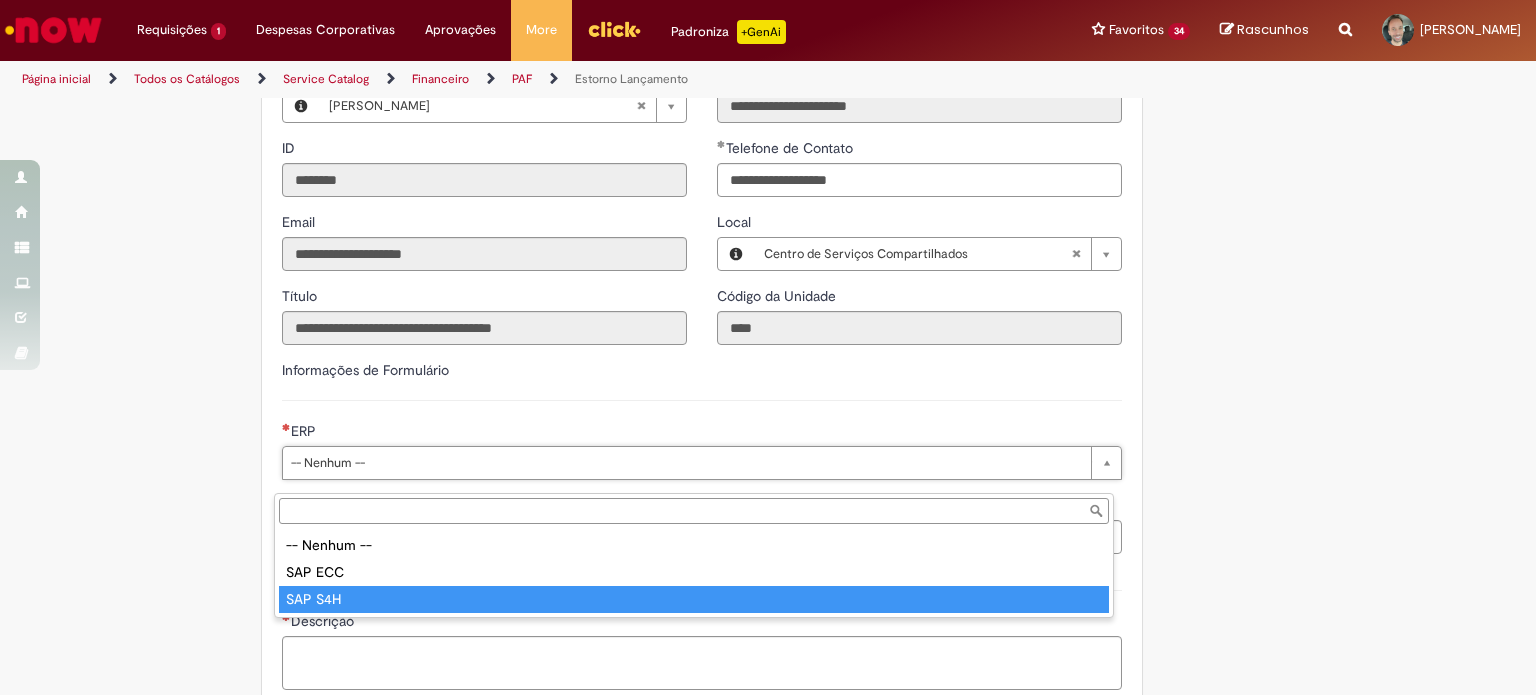 type on "*******" 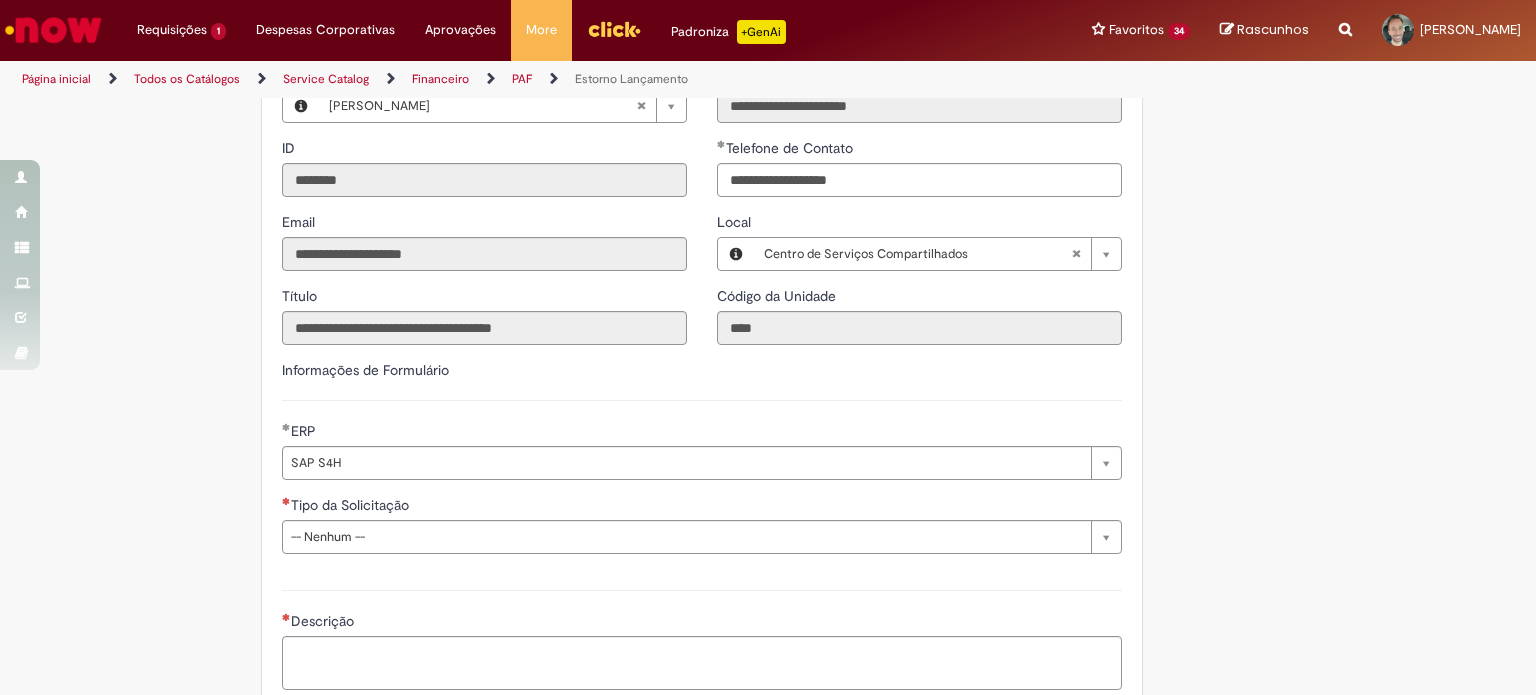 click on "Tire dúvidas com LupiAssist    +GenAI
Oi! Eu sou LupiAssist, uma Inteligência Artificial Generativa em constante aprendizado   Meu conteúdo é monitorado para trazer uma melhor experiência
Dúvidas comuns:
Só mais um instante, estou consultando nossas bases de conhecimento  e escrevendo a melhor resposta pra você!
Title
Lorem ipsum dolor sit amet    Fazer uma nova pergunta
Gerei esta resposta utilizando IA Generativa em conjunto com os nossos padrões. Em caso de divergência, os documentos oficiais prevalecerão.
Saiba mais em:
Ou ligue para:
E aí, te ajudei?
Sim, obrigado!" at bounding box center (768, 288) 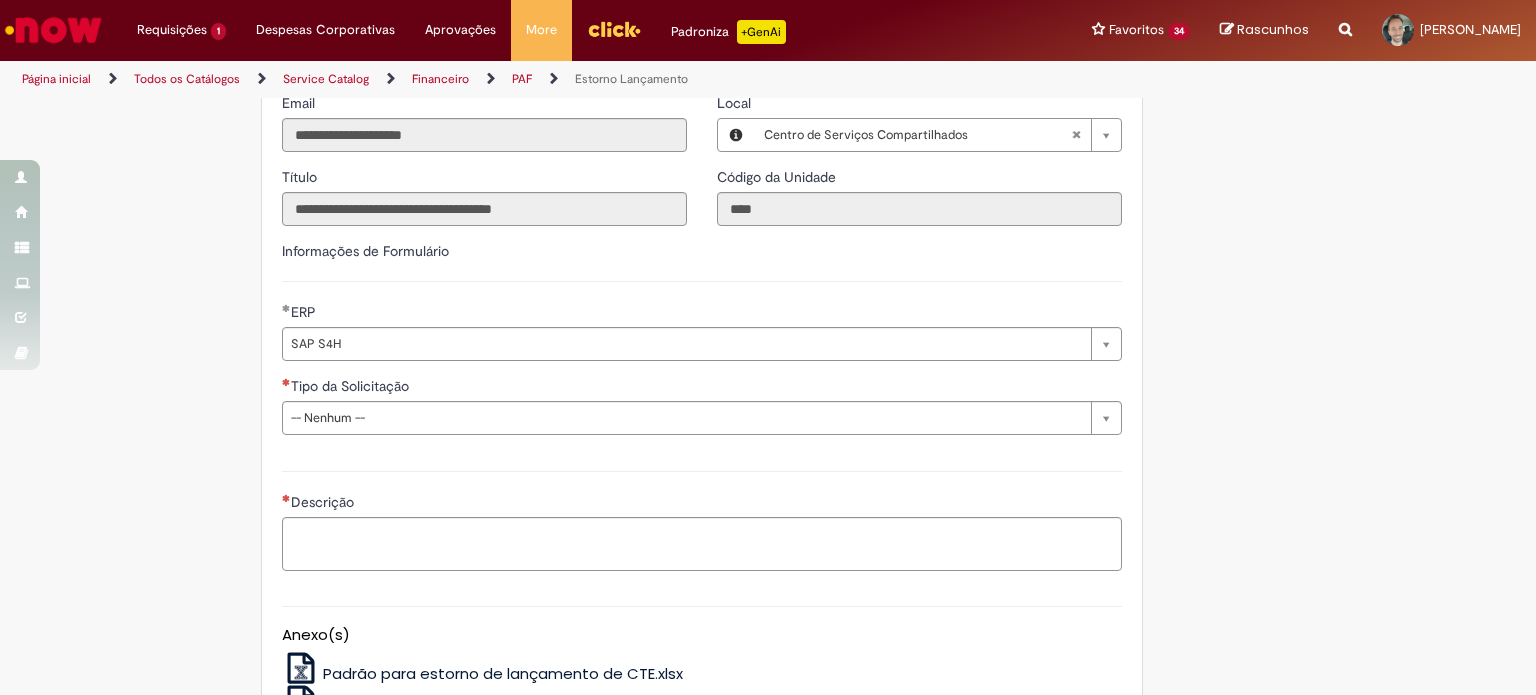 scroll, scrollTop: 708, scrollLeft: 0, axis: vertical 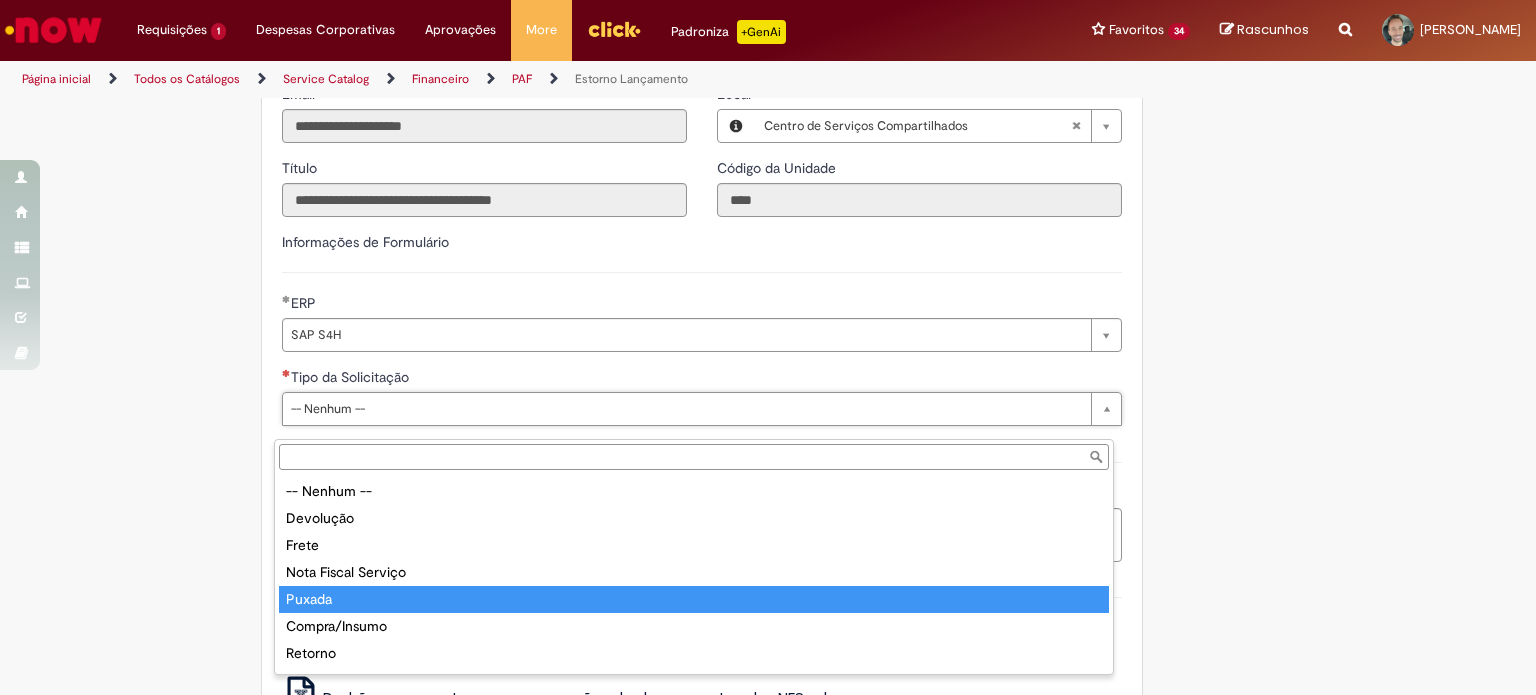 type on "******" 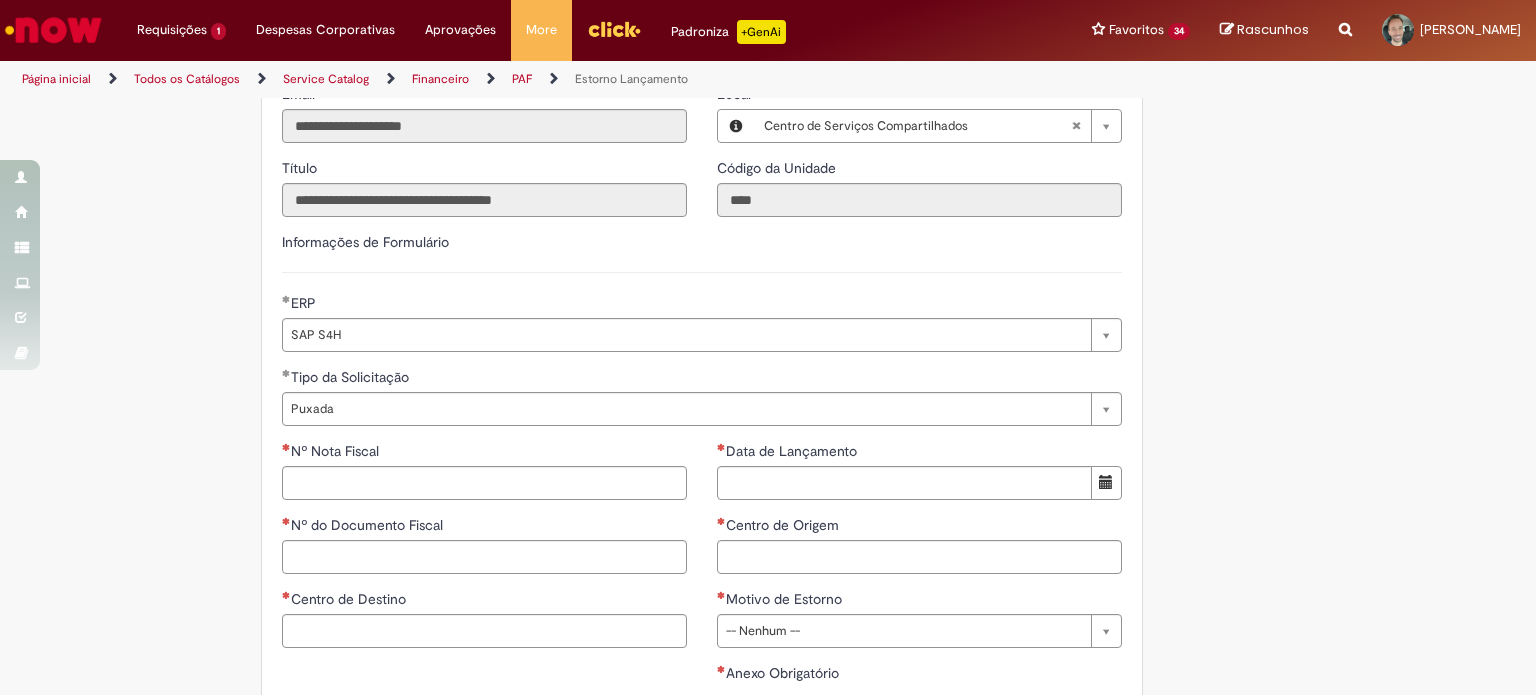 click on "Adicionar a Favoritos
Estorno Lançamento
Estorno de Lançamento dentro do mês atual
Estorno de Lançamento (Nota Fiscal de Serviços)
Notas que foram lançadas no mês  ATUAL.
Oferta destinada apenas para estornos de lançamentos dos docs iniciados em  51  (documento MIRO) ou  17.
Estorno e criação de novo AR de Nota de Compra/ Insumo.
Atenção!  NF's destinadas ao projeto BEES, não serão estornadas nessa oferta. Devem ser tratadas diretamente com o  [PERSON_NAME] de [PERSON_NAME]  ou  ~Squad BEES   BSC
Para NFs canceladas, mercadoria devolvida e NRI liberada indevidamente anexar o OK do fornecedor autorizando o cancelamento da NF em nosso sistema.
Notas que foram lançadas no mês  ATUAL.
Estorno Lançamento Fiscal (Frete)
Country Code ** Favorecido" at bounding box center [670, 313] 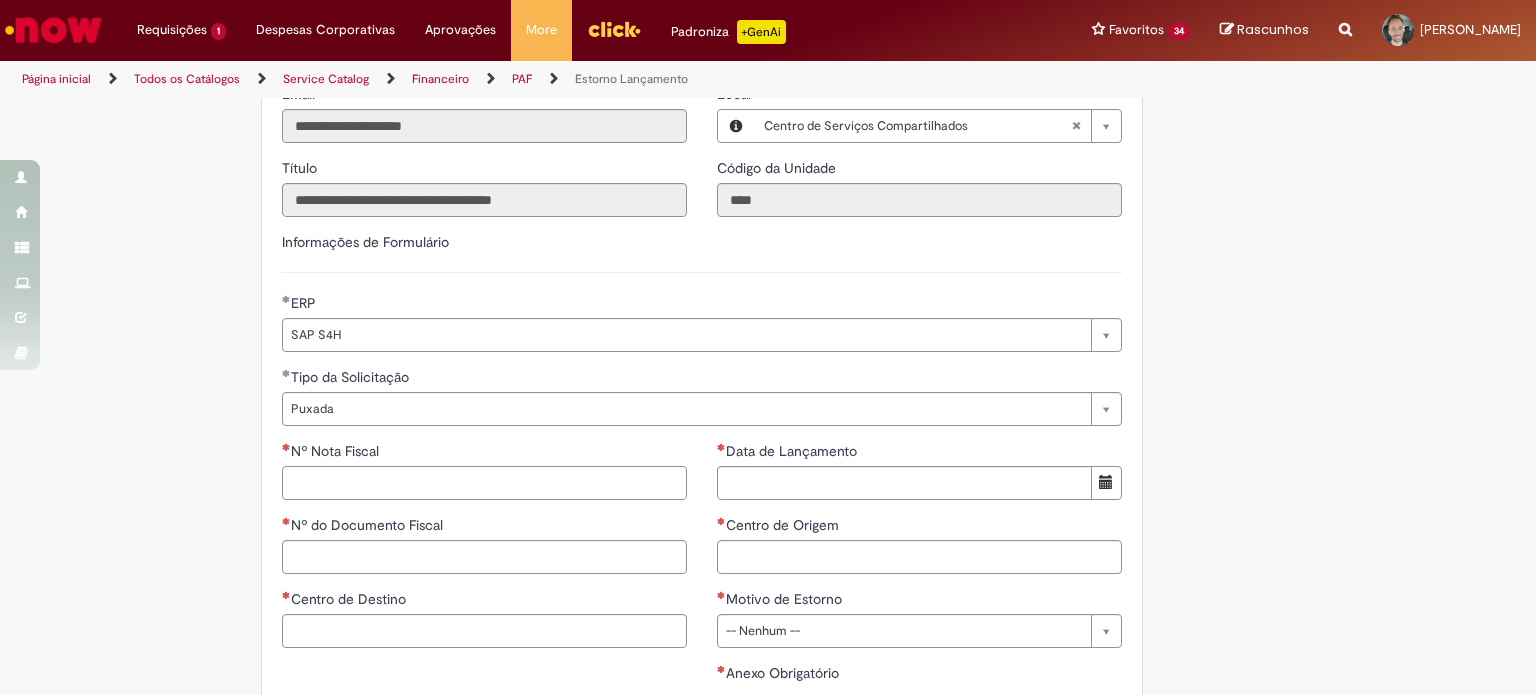click on "Nº Nota Fiscal" at bounding box center [484, 483] 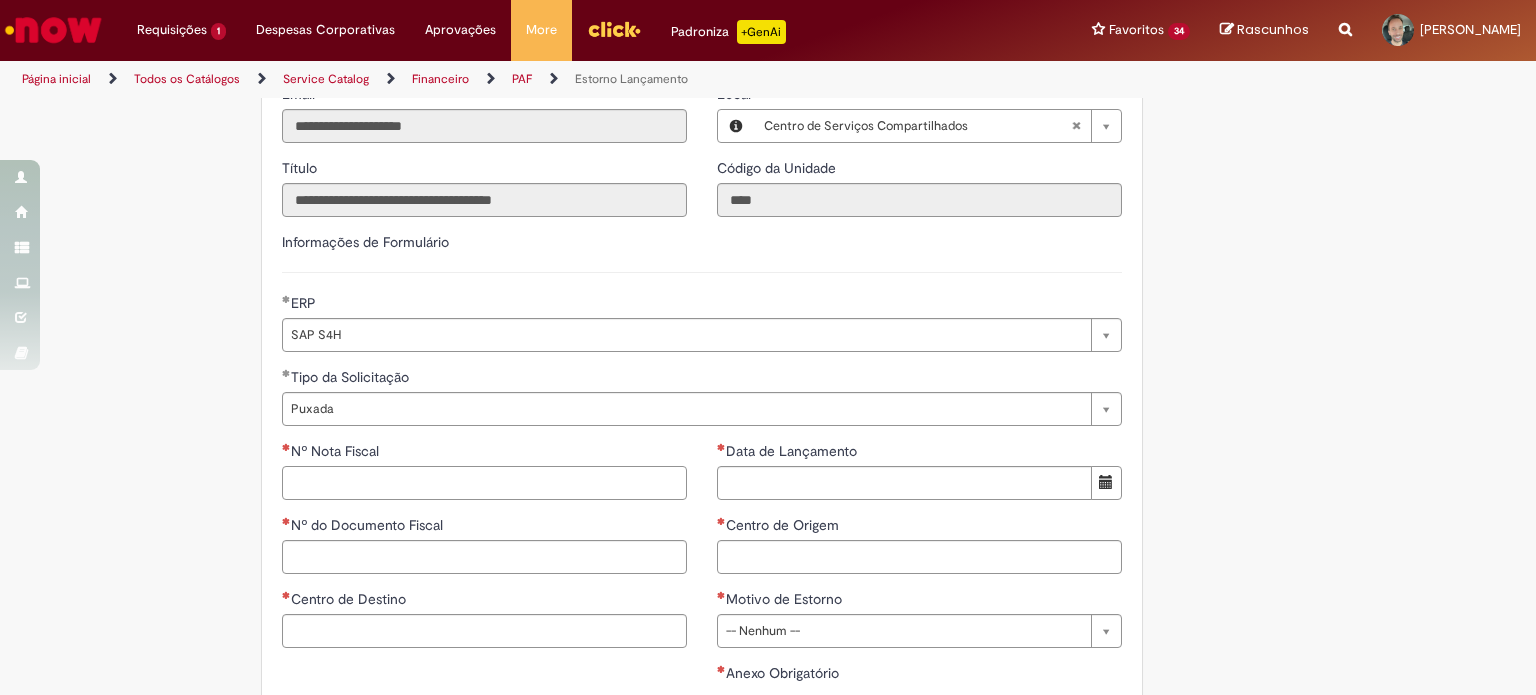 paste on "*********" 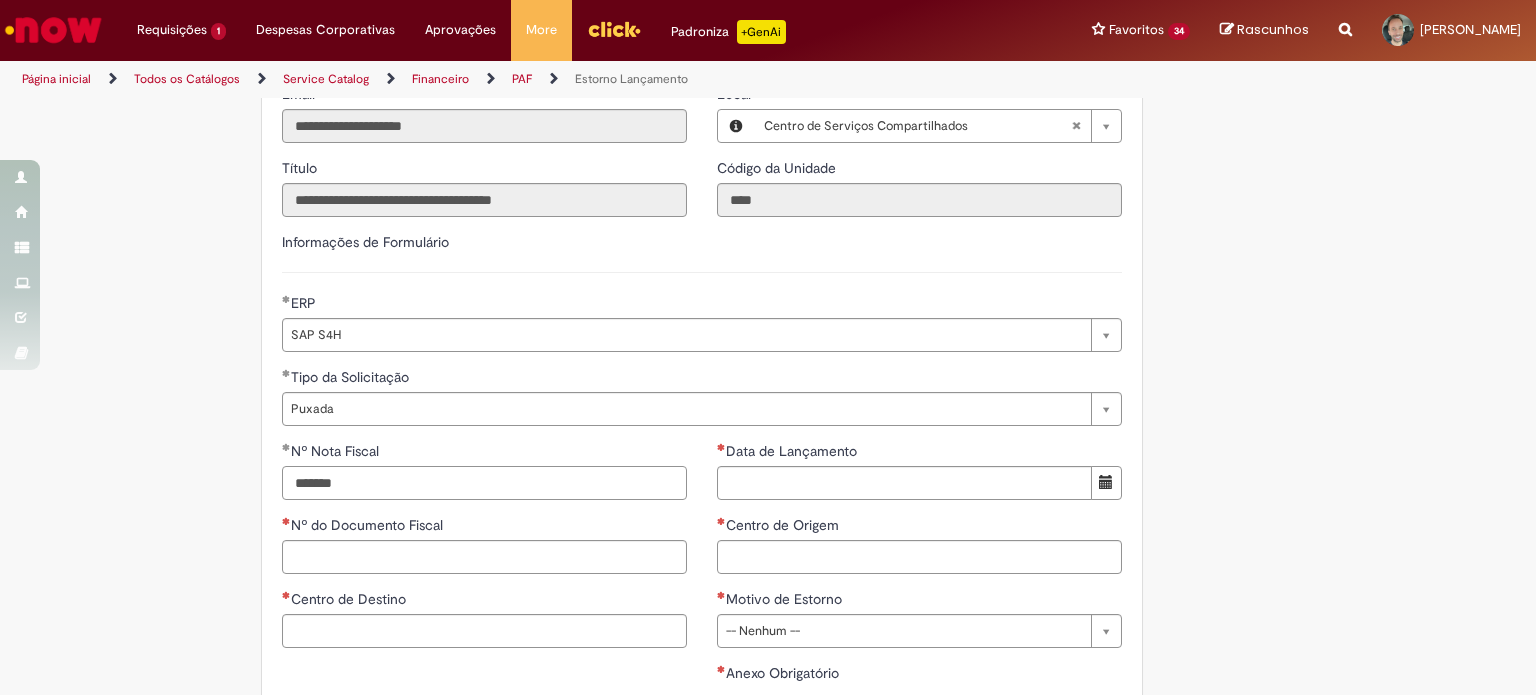 type on "*******" 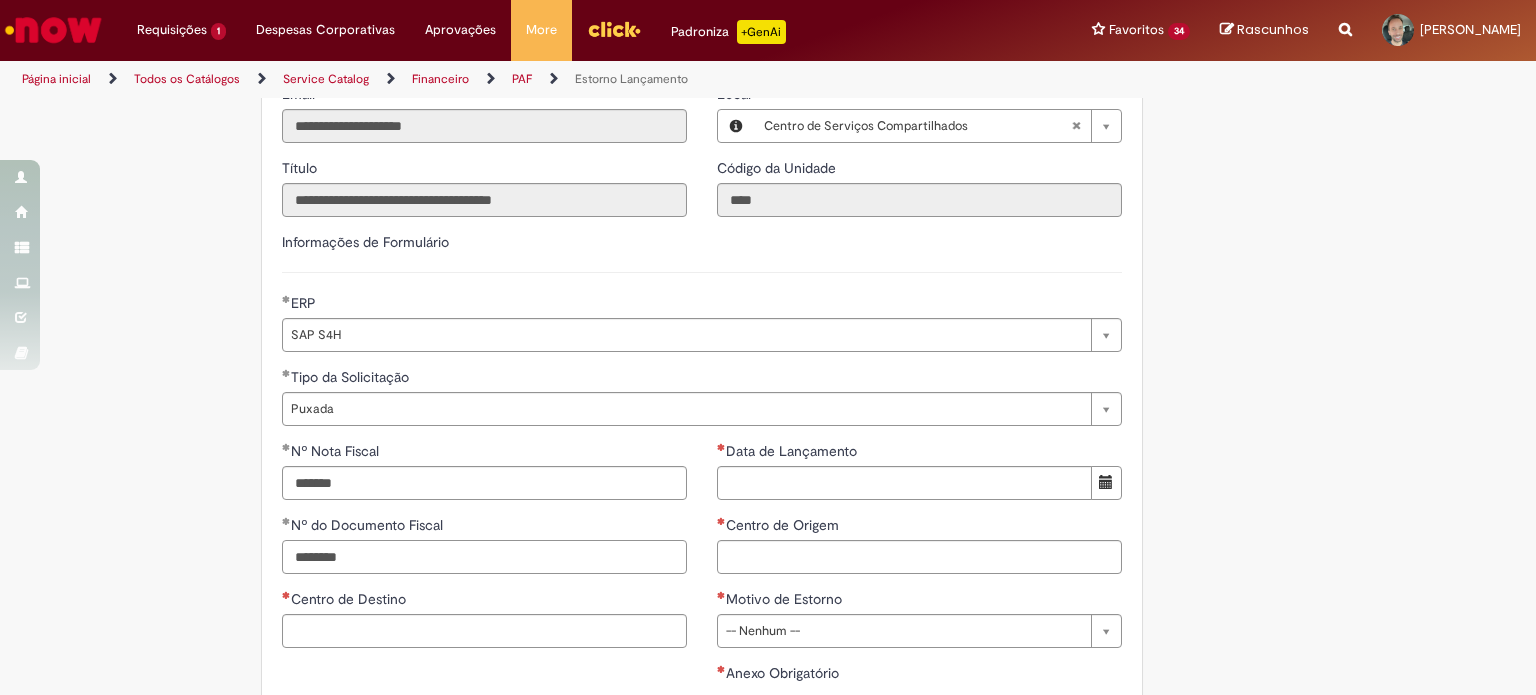 type on "********" 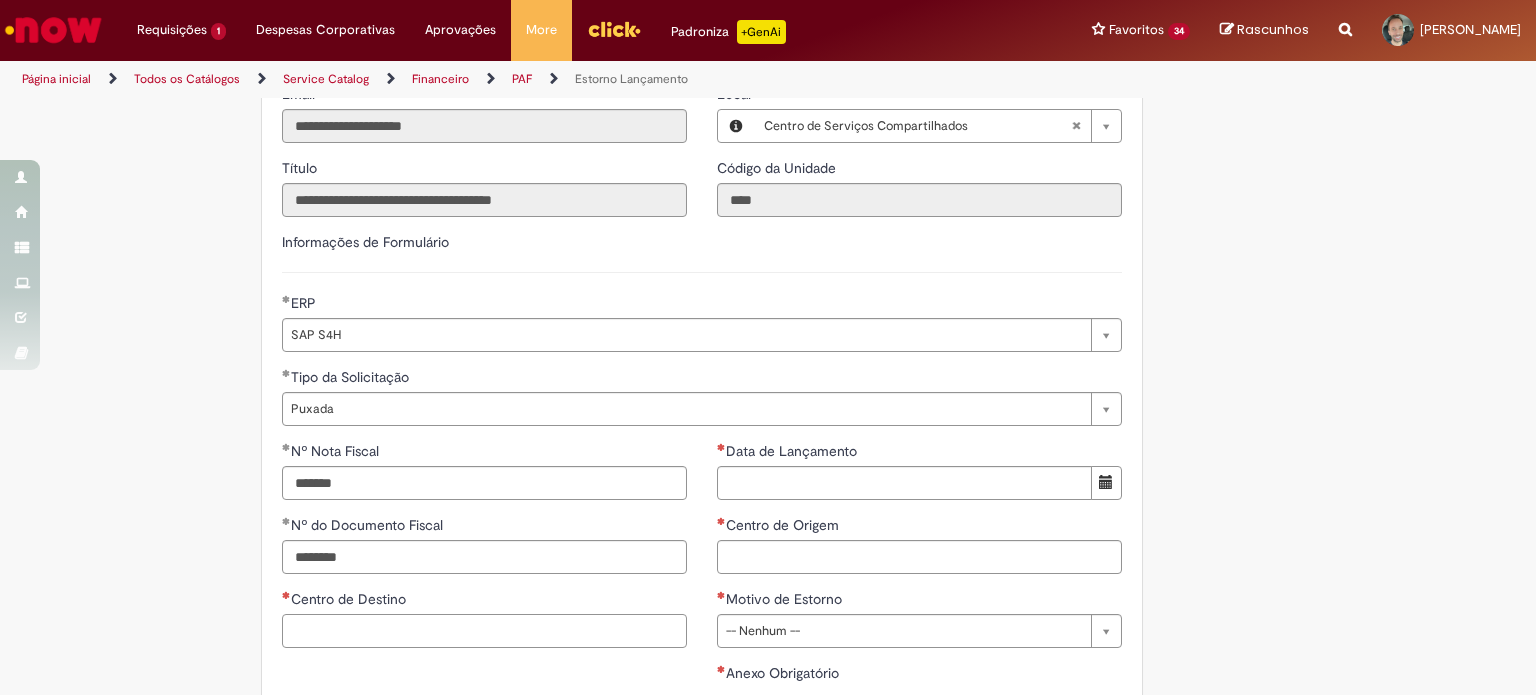 paste on "****" 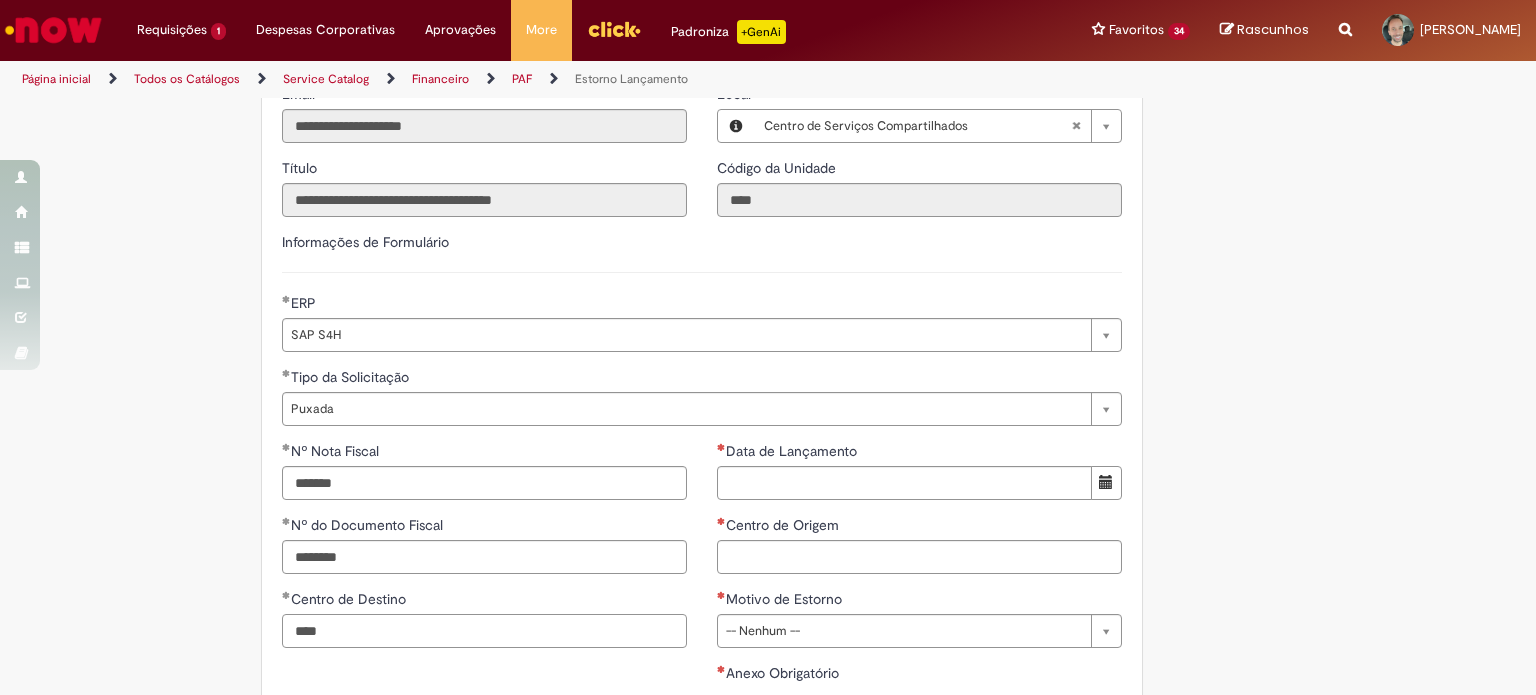 type on "****" 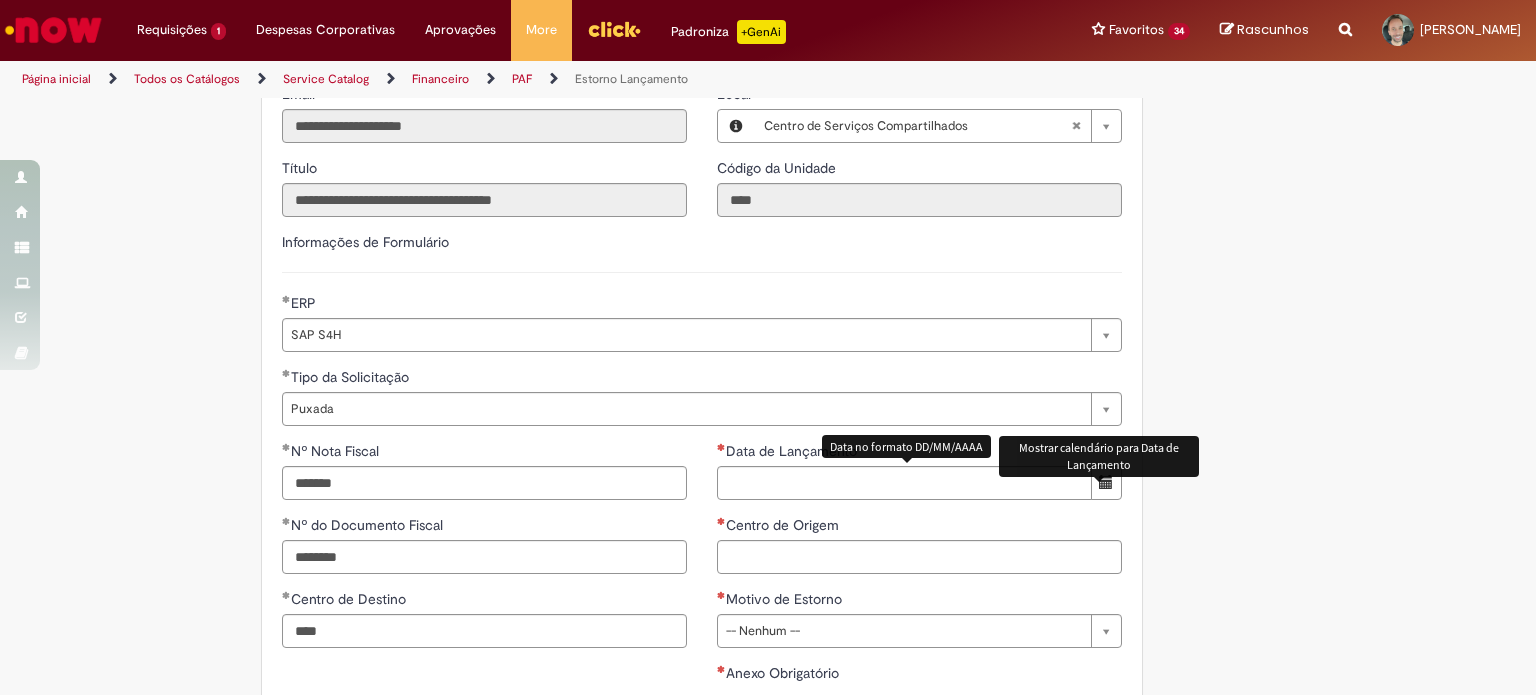 click at bounding box center (1106, 483) 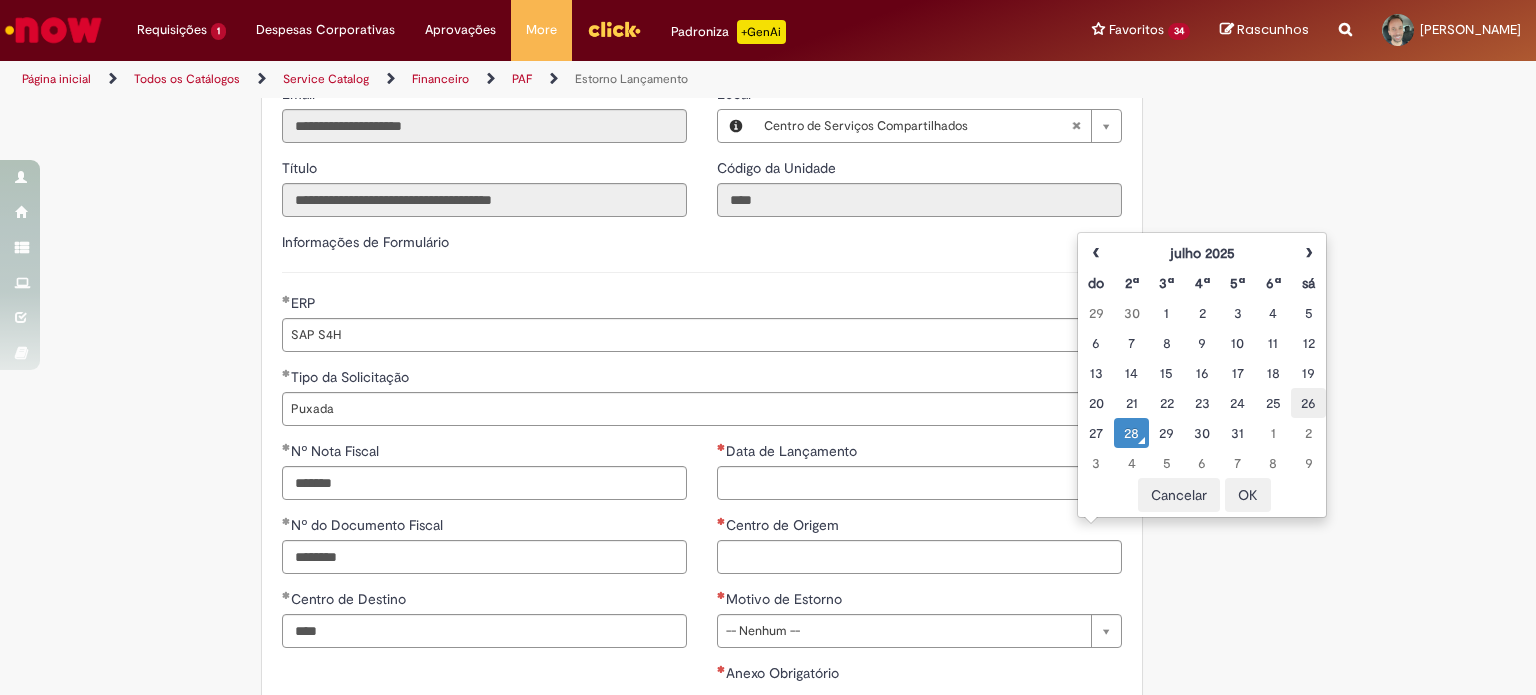 click on "26" at bounding box center [1308, 403] 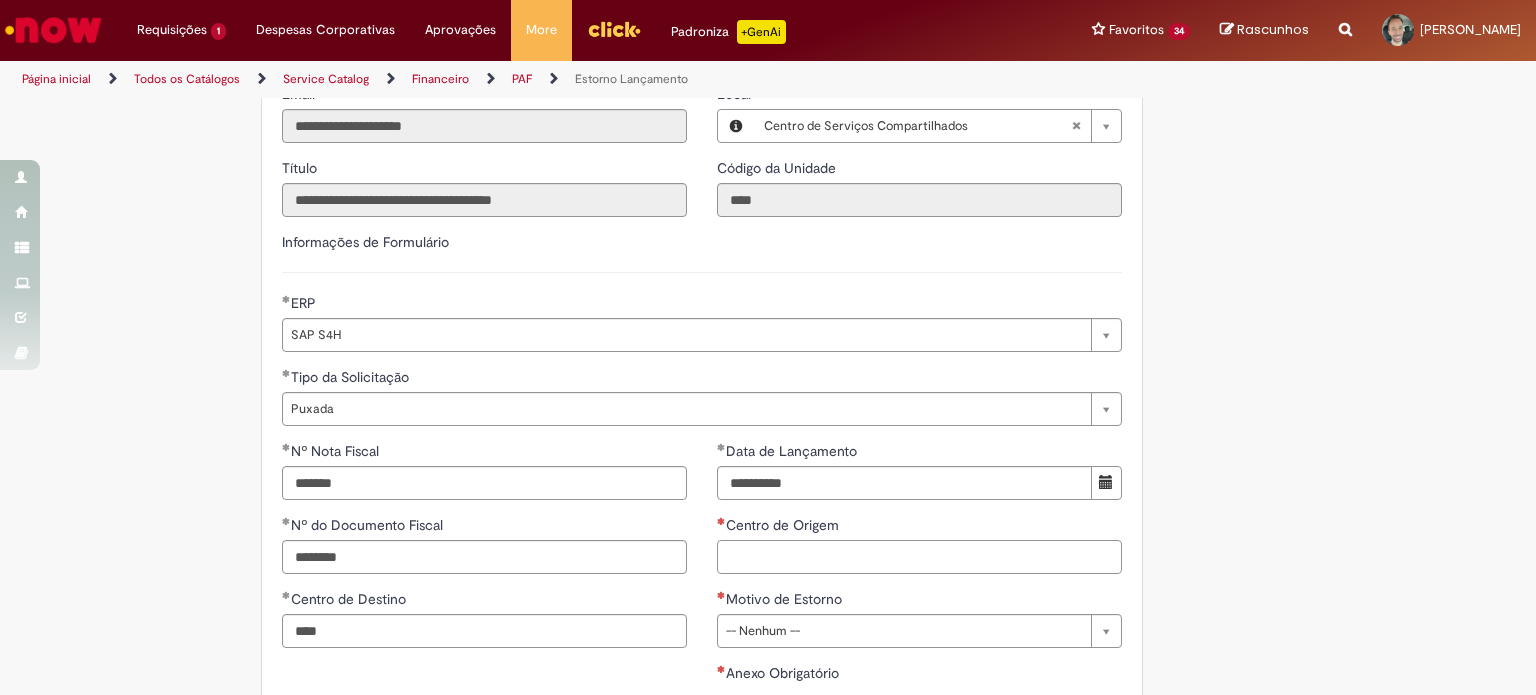 click on "Centro de Origem" at bounding box center [919, 557] 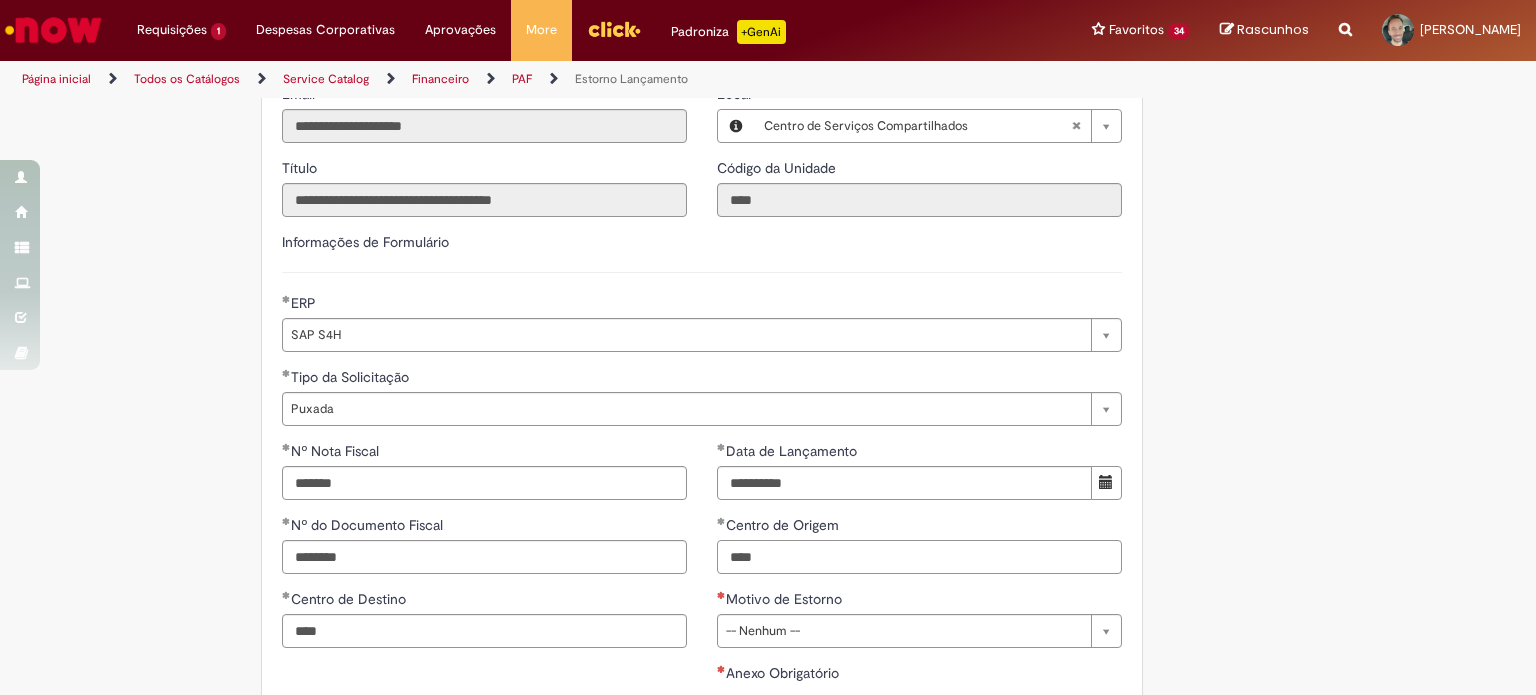type on "****" 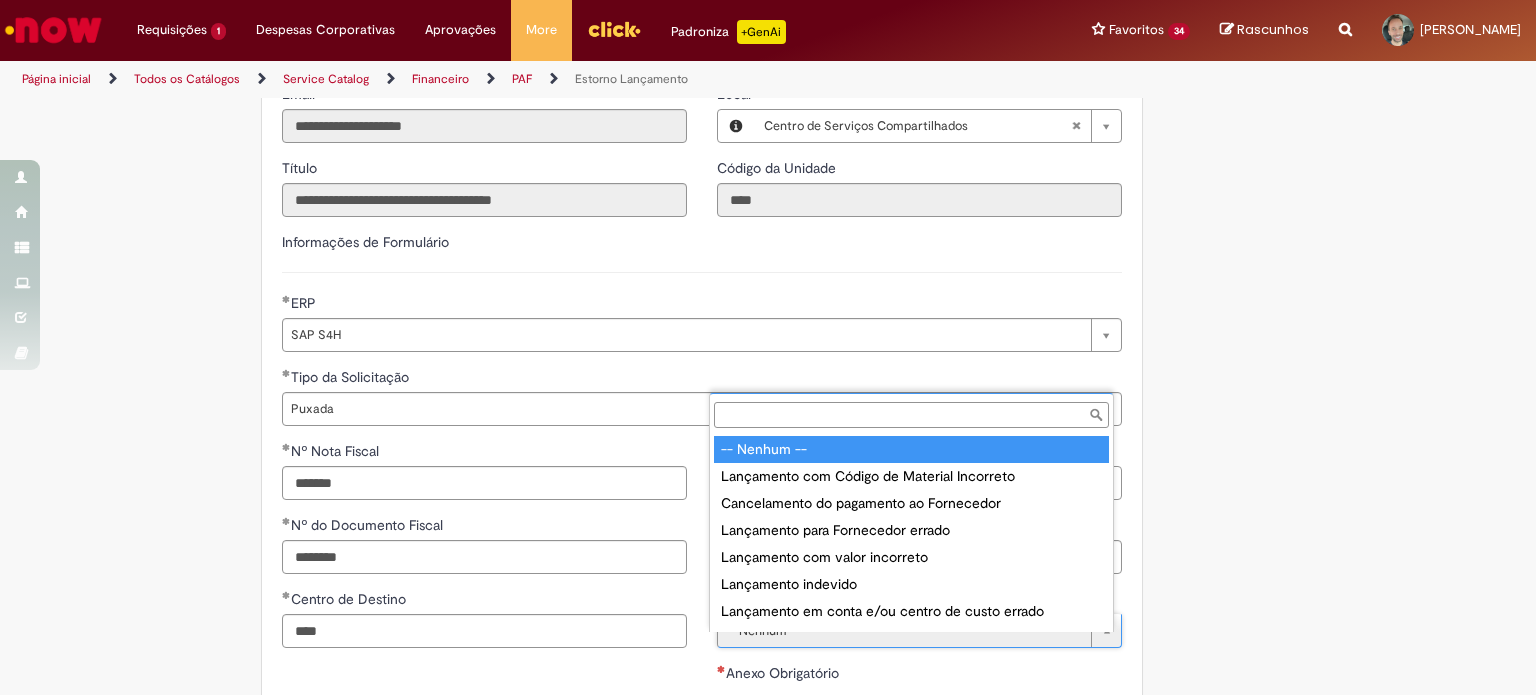 scroll, scrollTop: 16, scrollLeft: 0, axis: vertical 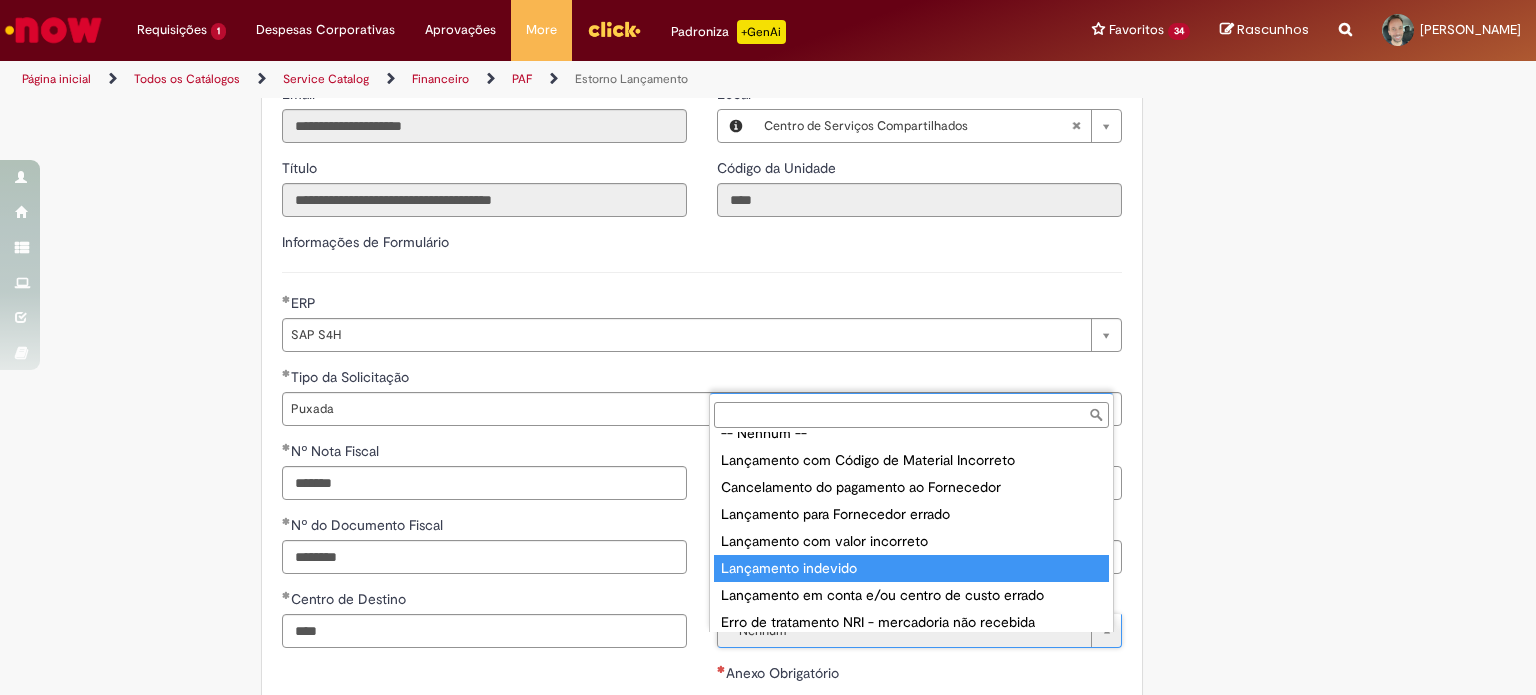 type on "**********" 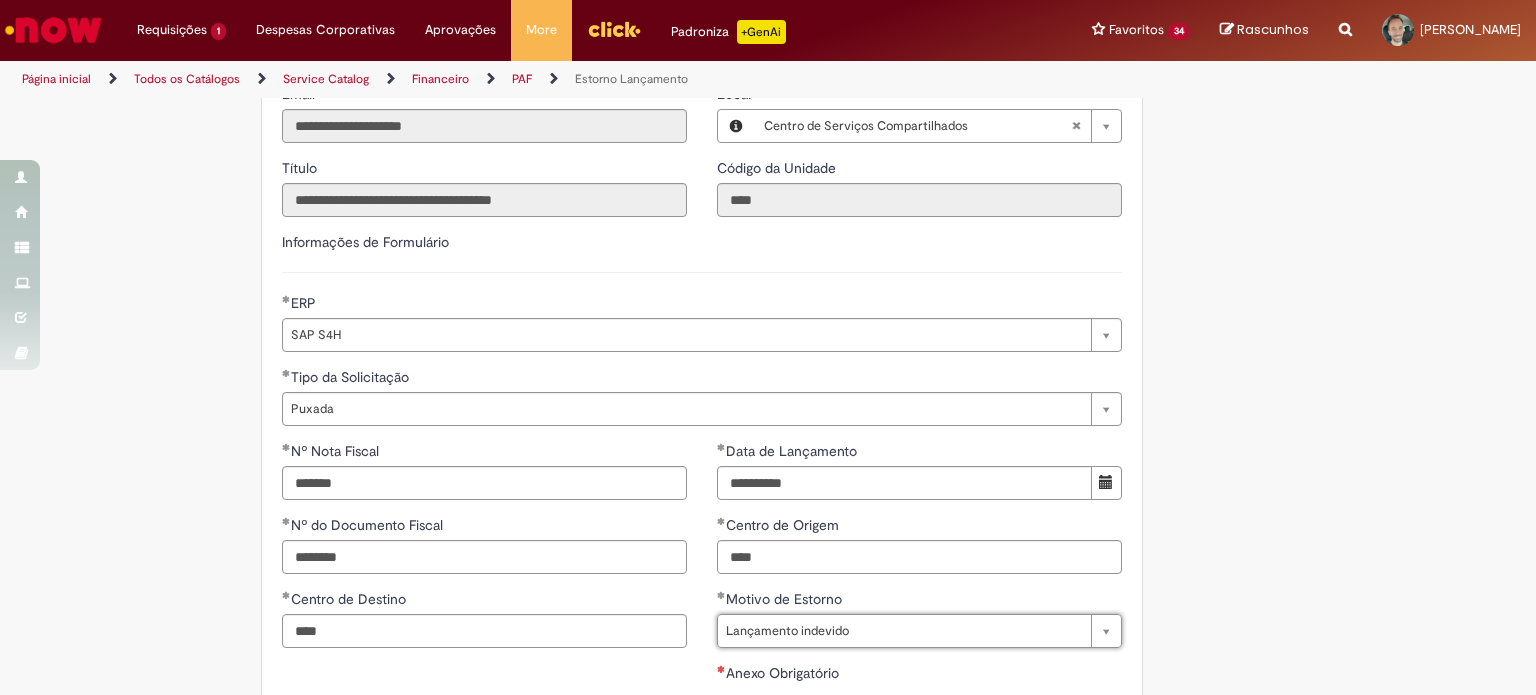 click on "Adicionar a Favoritos
Estorno Lançamento
Estorno de Lançamento dentro do mês atual
Estorno de Lançamento (Nota Fiscal de Serviços)
Notas que foram lançadas no mês  ATUAL.
Oferta destinada apenas para estornos de lançamentos dos docs iniciados em  51  (documento MIRO) ou  17.
Estorno e criação de novo AR de Nota de Compra/ Insumo.
Atenção!  NF's destinadas ao projeto BEES, não serão estornadas nessa oferta. Devem ser tratadas diretamente com o  [PERSON_NAME] de [PERSON_NAME]  ou  ~Squad BEES   BSC
Para NFs canceladas, mercadoria devolvida e NRI liberada indevidamente anexar o OK do fornecedor autorizando o cancelamento da NF em nosso sistema.
Notas que foram lançadas no mês  ATUAL.
Estorno Lançamento Fiscal (Frete)
Country Code ** Favorecido ID" at bounding box center [768, 313] 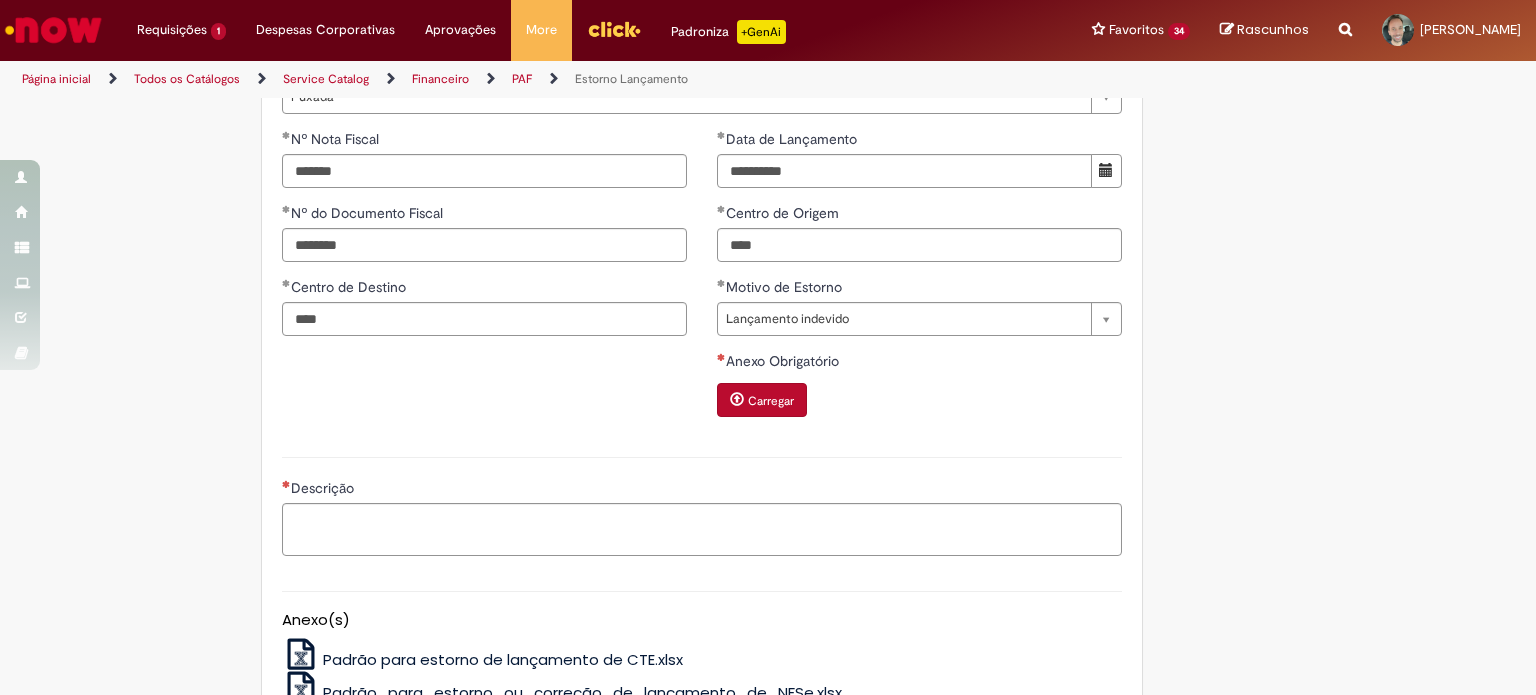 scroll, scrollTop: 1024, scrollLeft: 0, axis: vertical 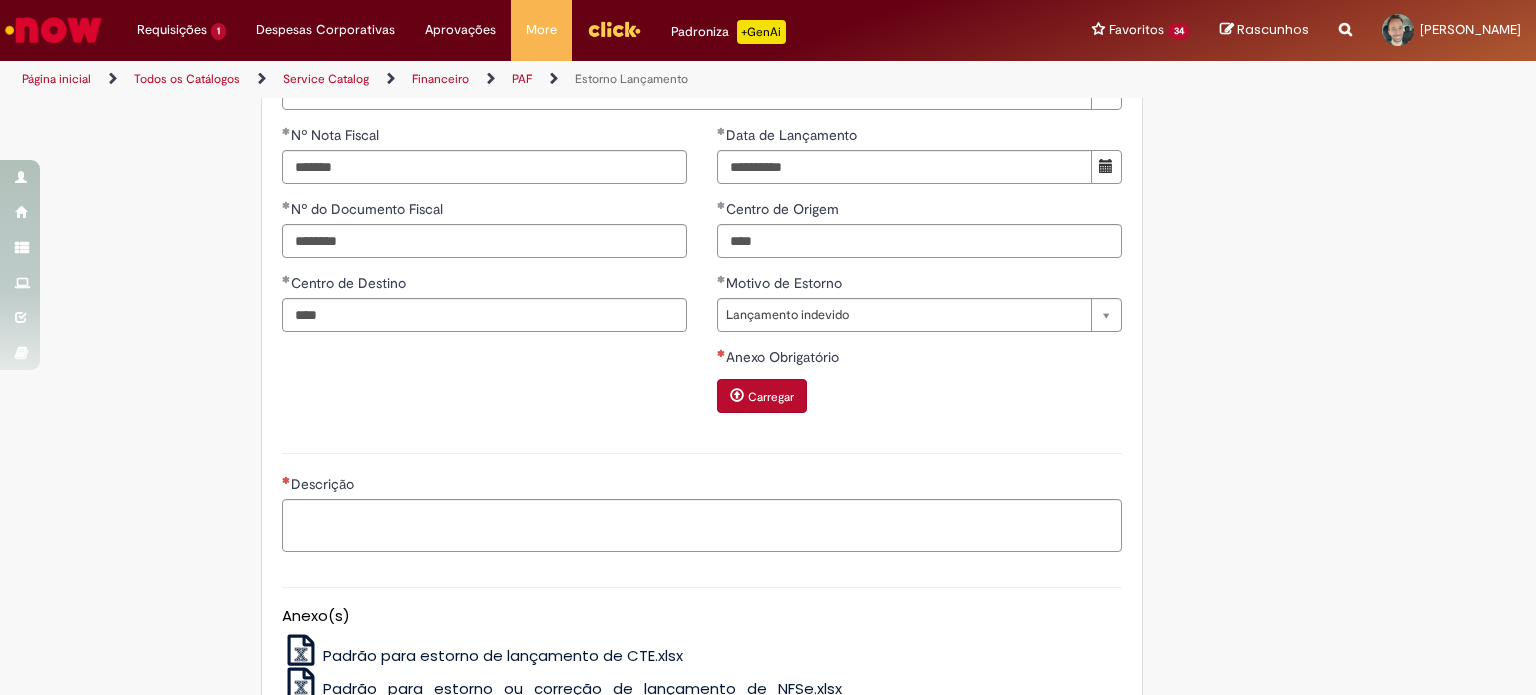 click on "Carregar" at bounding box center (771, 397) 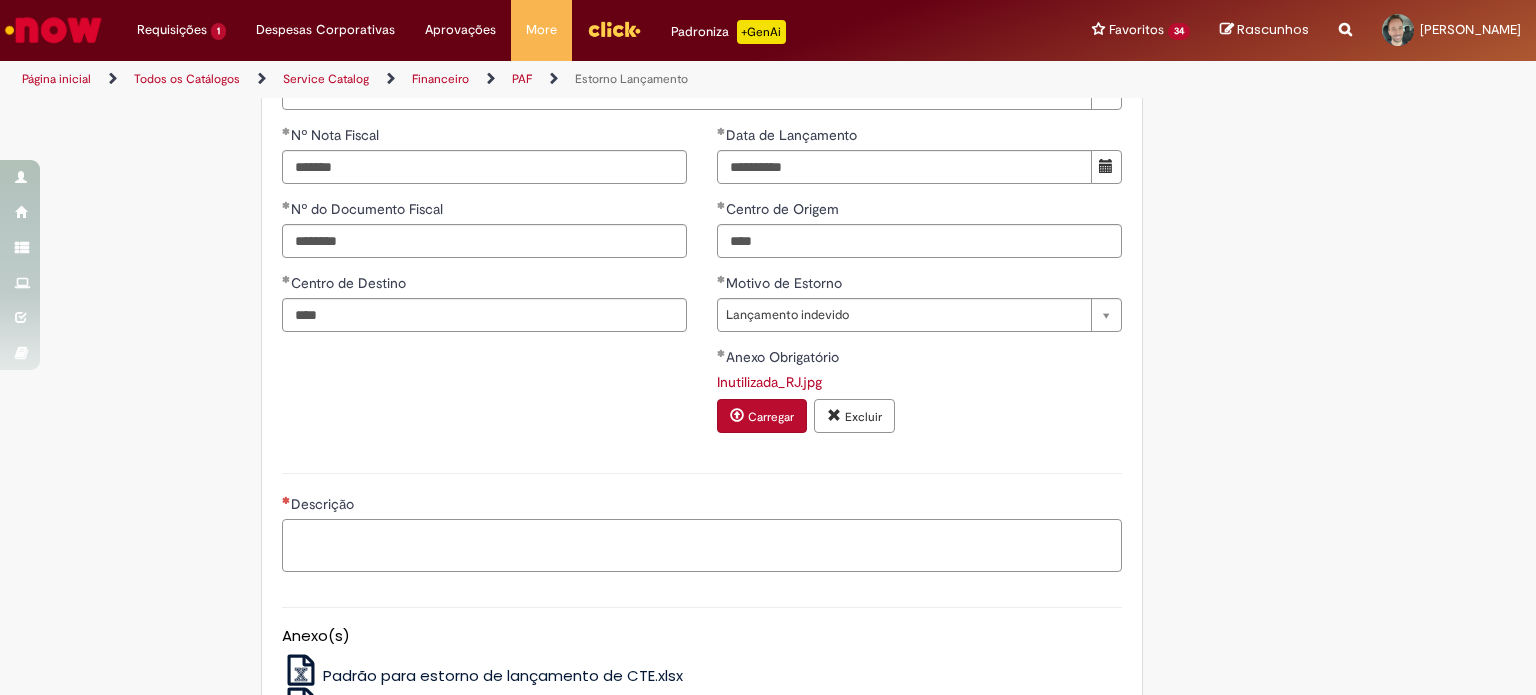click on "Descrição" at bounding box center (702, 546) 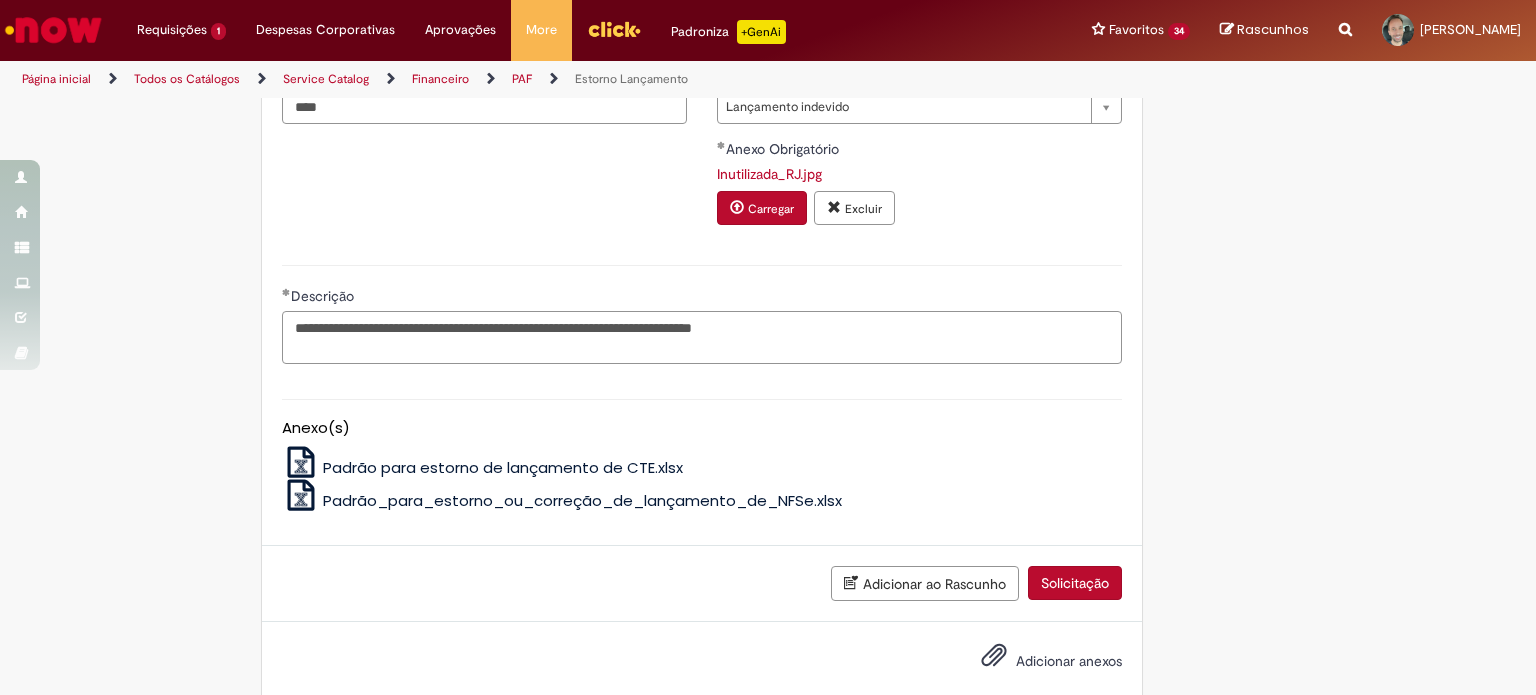 scroll, scrollTop: 1283, scrollLeft: 0, axis: vertical 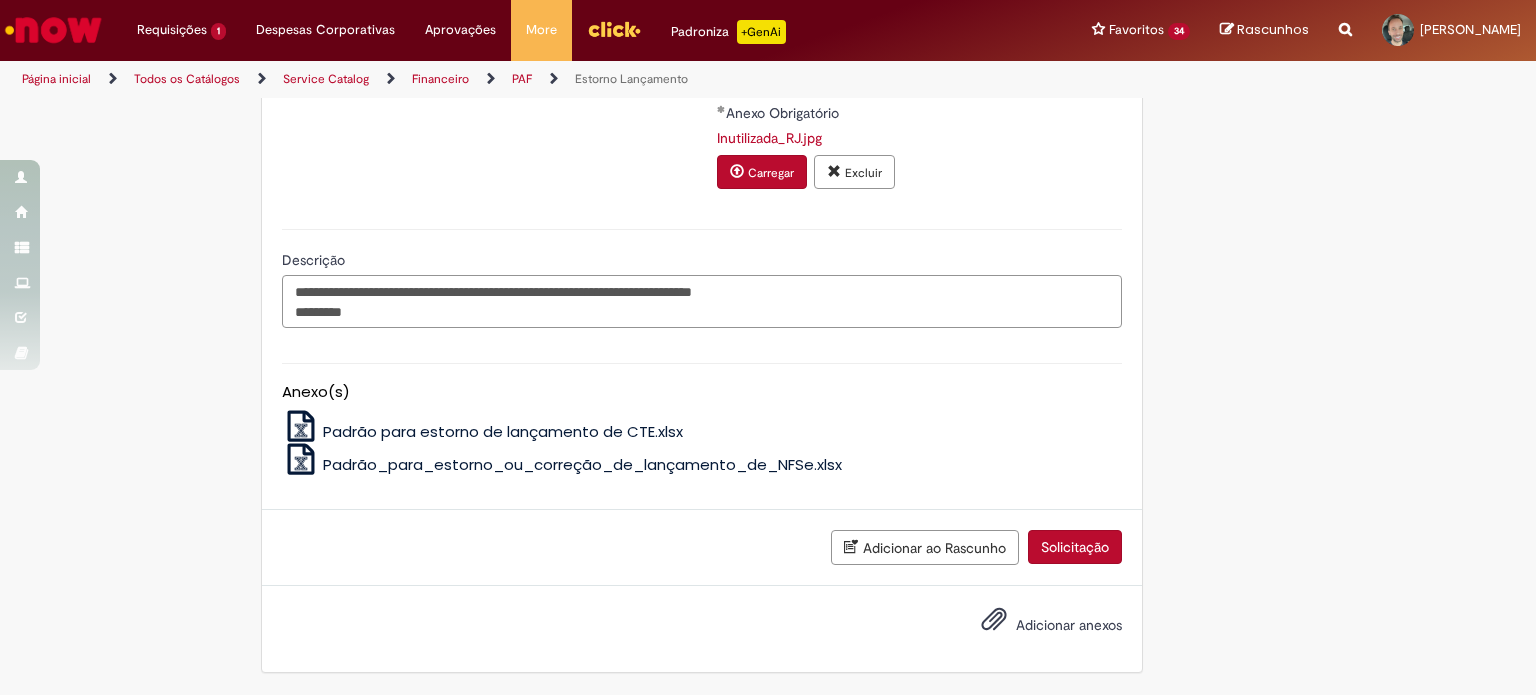 paste on "**********" 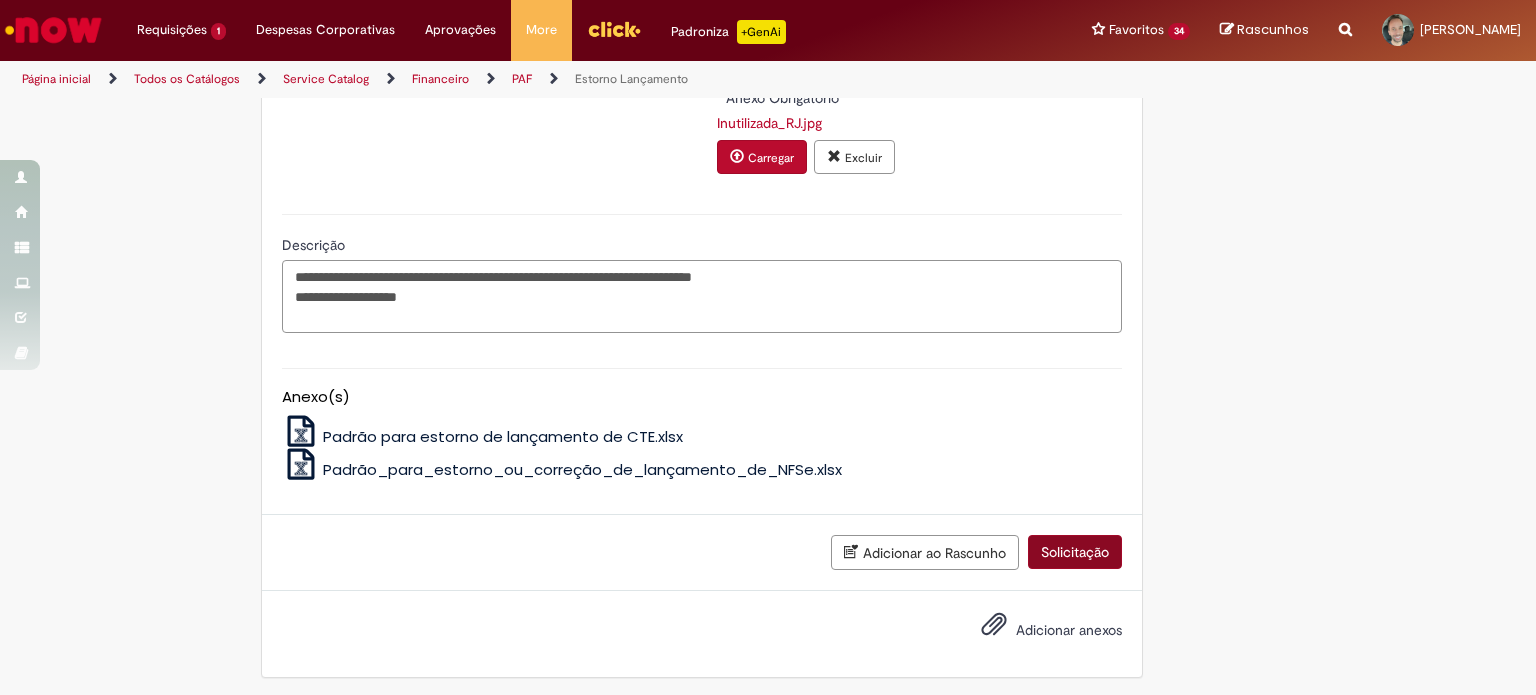 type on "**********" 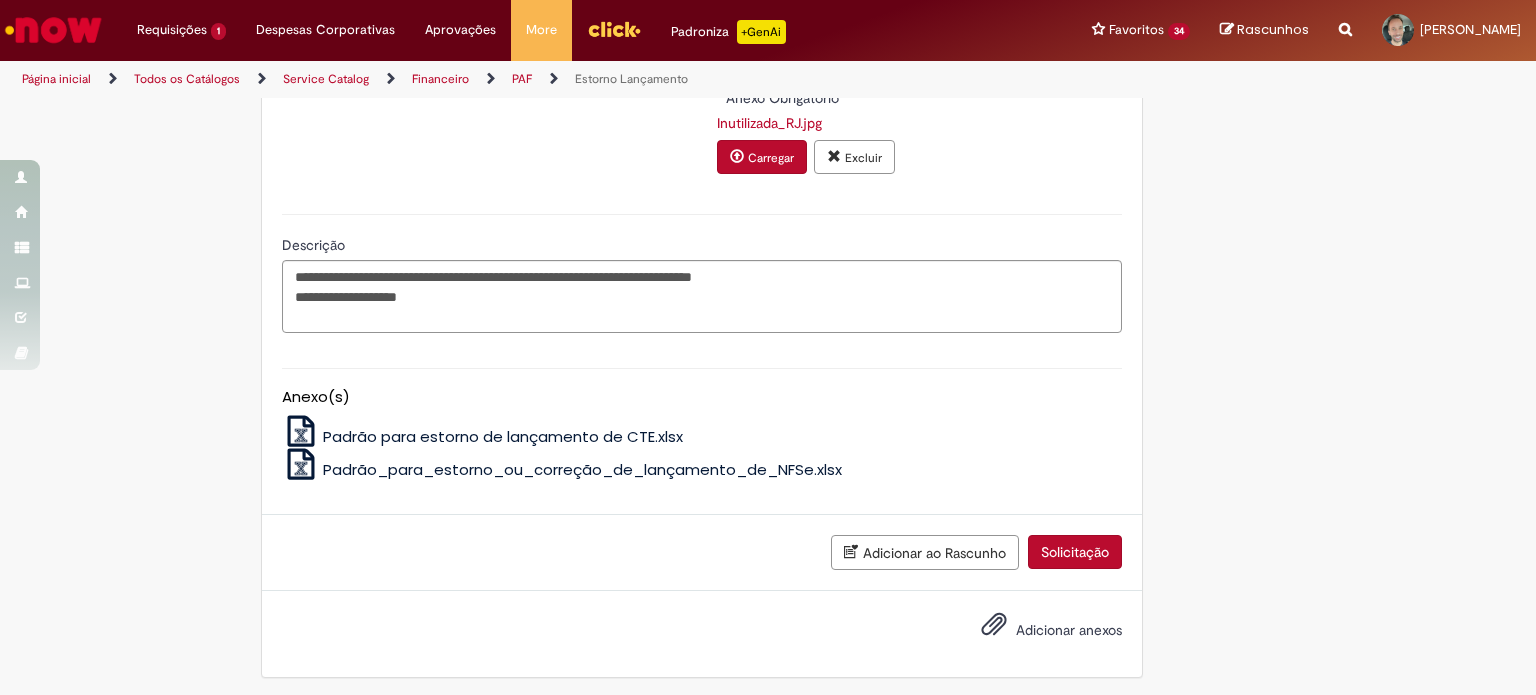 click on "Solicitação" at bounding box center (1075, 552) 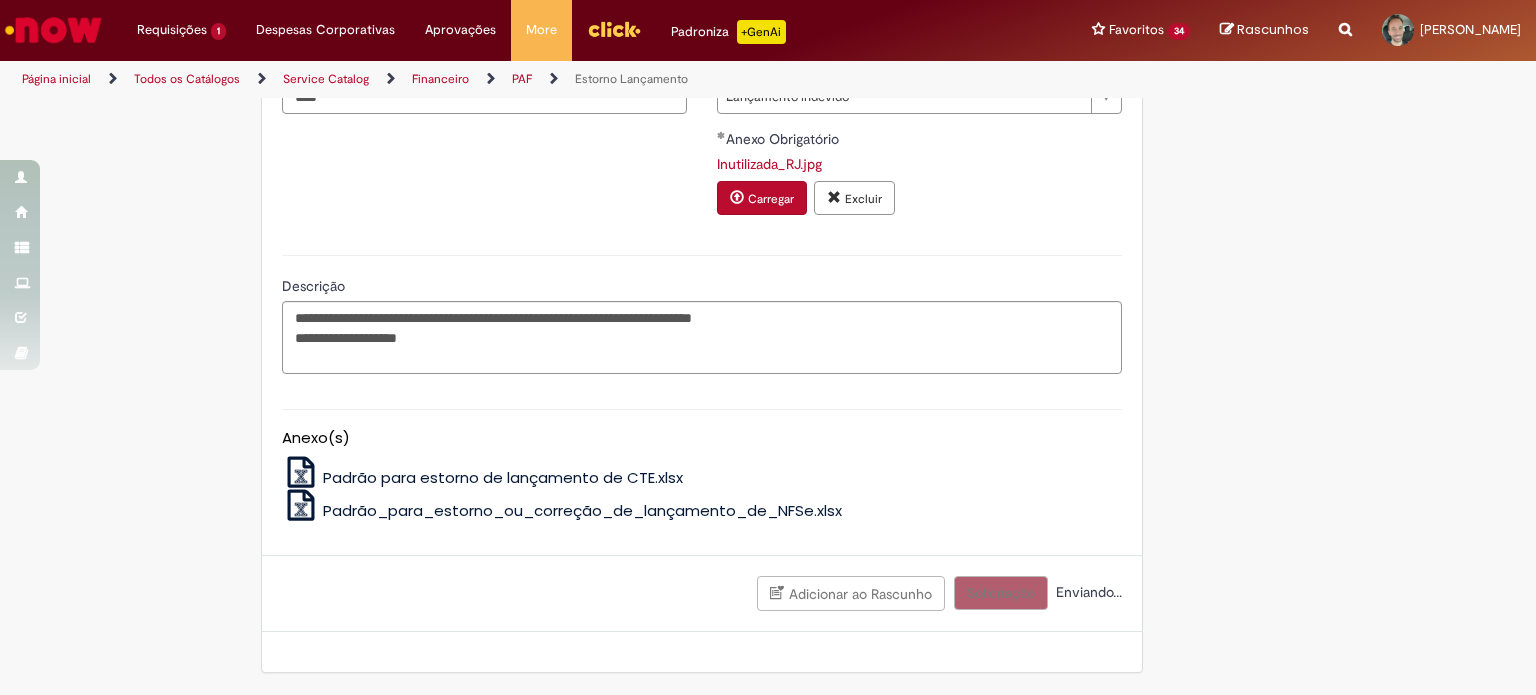 scroll, scrollTop: 1257, scrollLeft: 0, axis: vertical 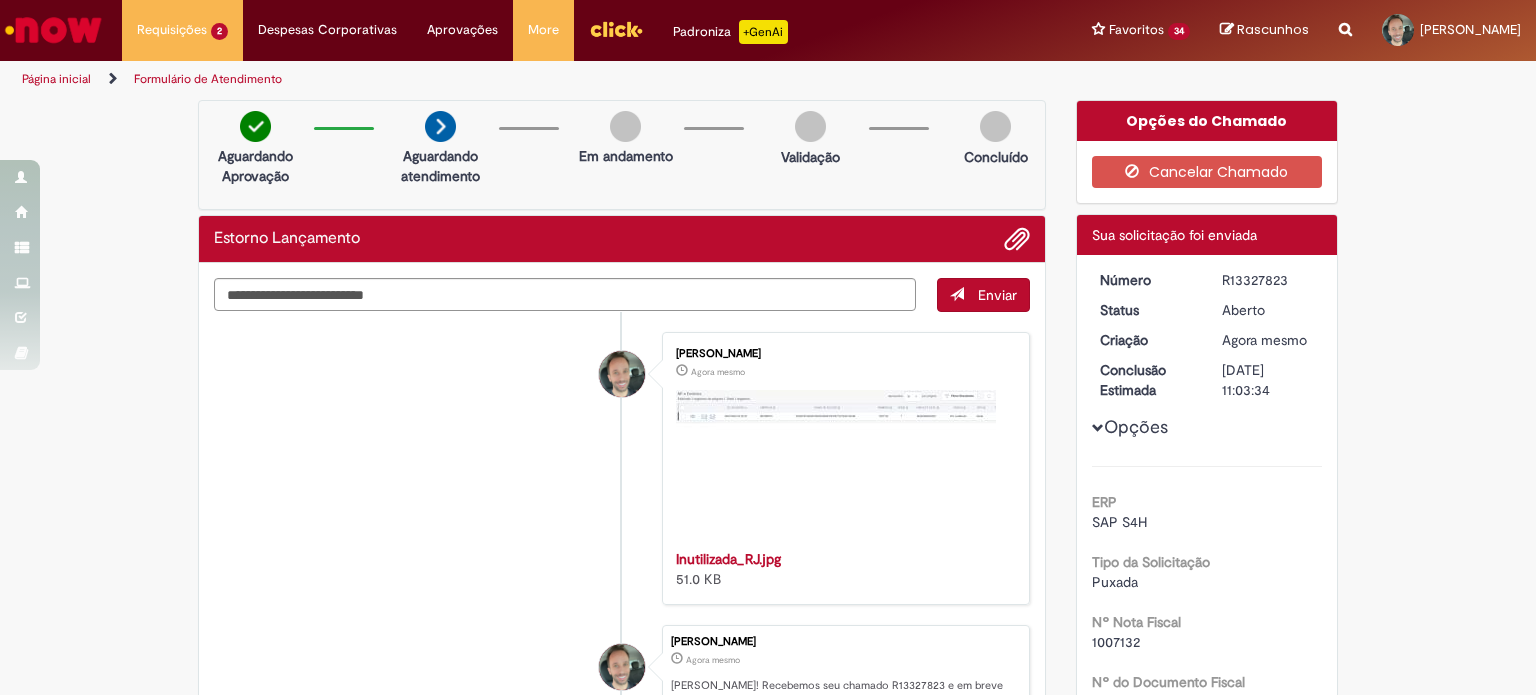 click on "R13327823" at bounding box center (1268, 280) 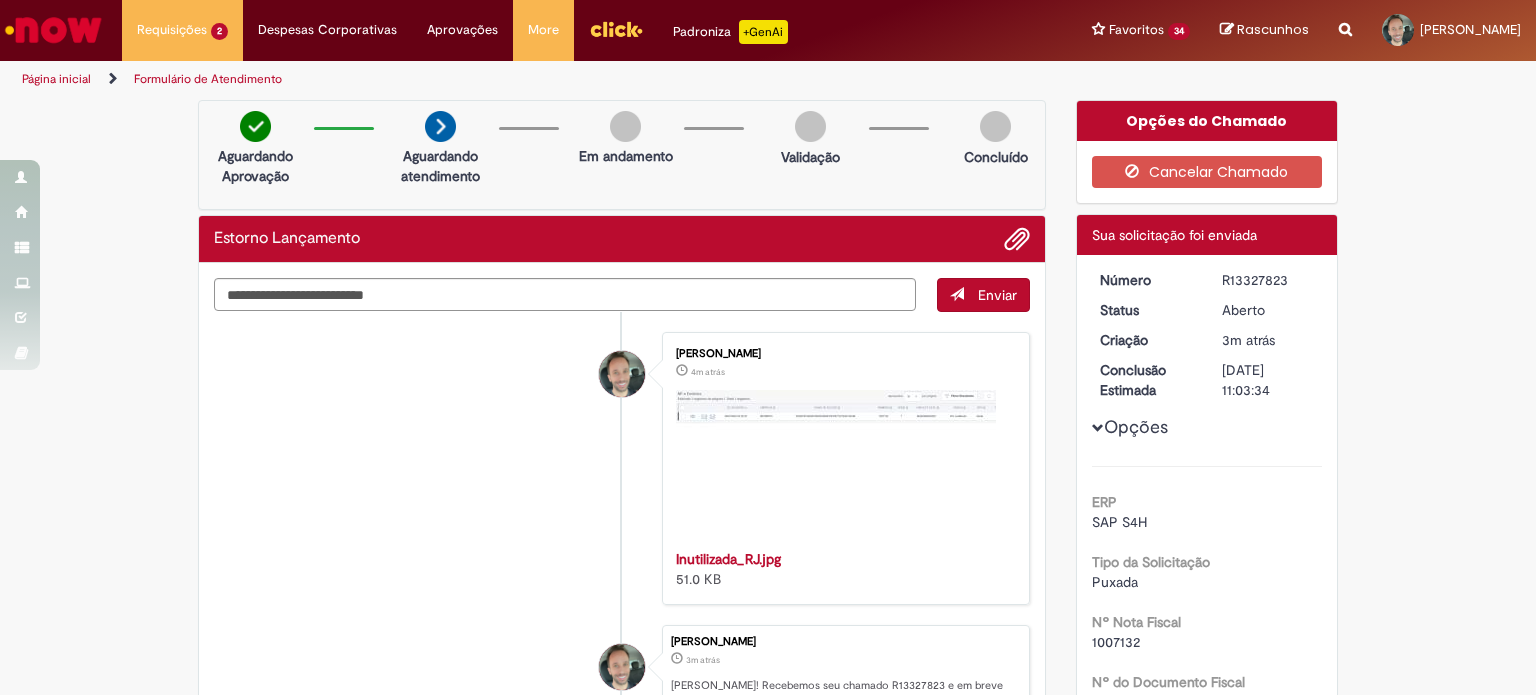 click on "Verificar Código de Barras
Aguardando Aprovação
Aguardando atendimento
Em andamento
Validação
Concluído
Estorno Lançamento
Enviar
[PERSON_NAME]
4m atrás 4 minutos atrás
Inutilizada_RJ.jpg  51.0 KB" at bounding box center [768, 719] 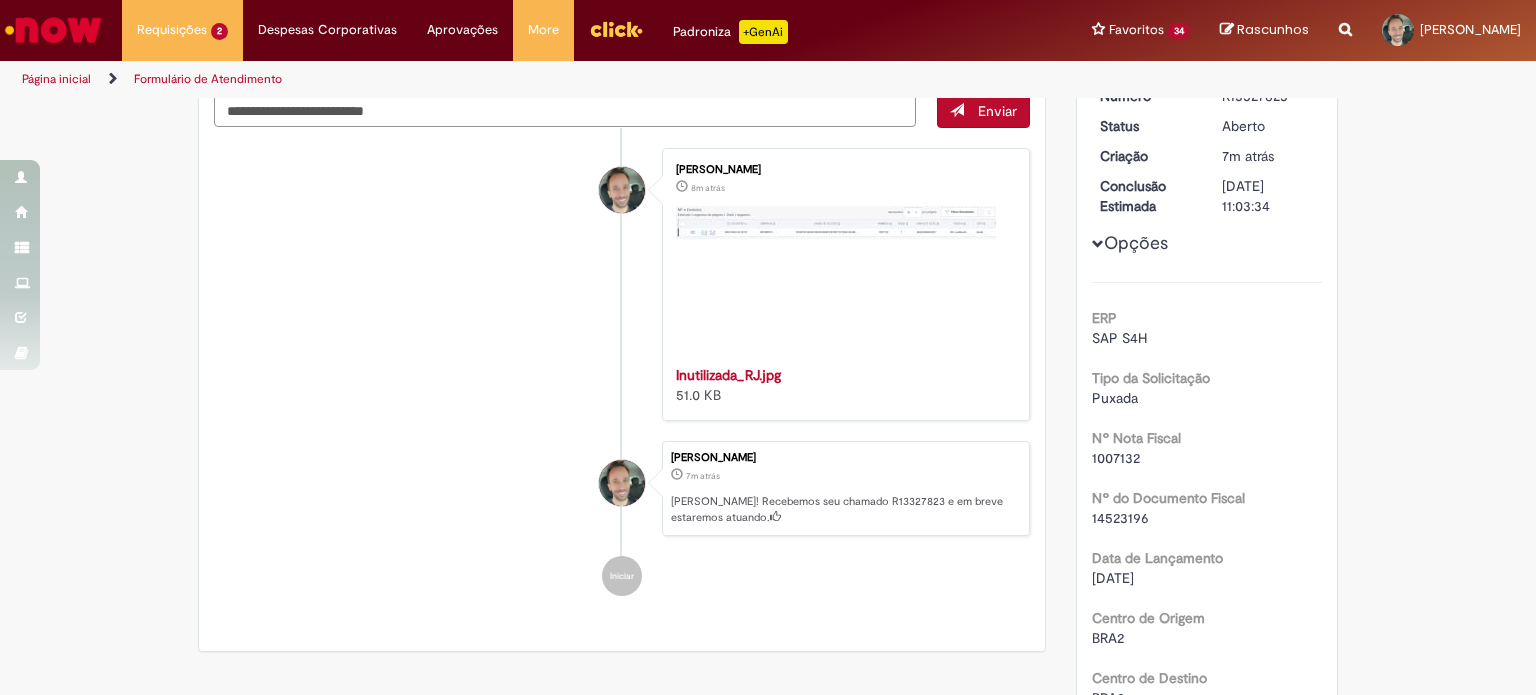 scroll, scrollTop: 0, scrollLeft: 0, axis: both 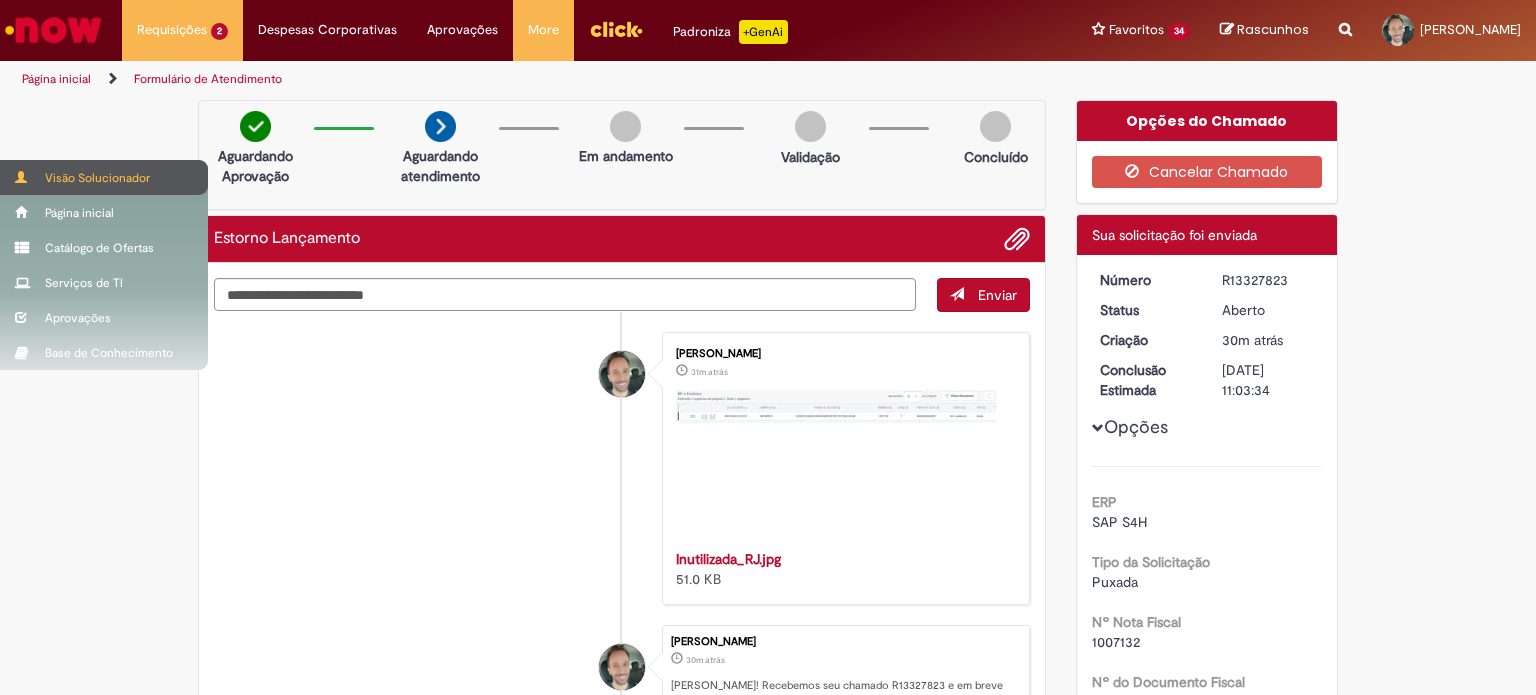 click on "Visão Solucionador" at bounding box center [104, 177] 